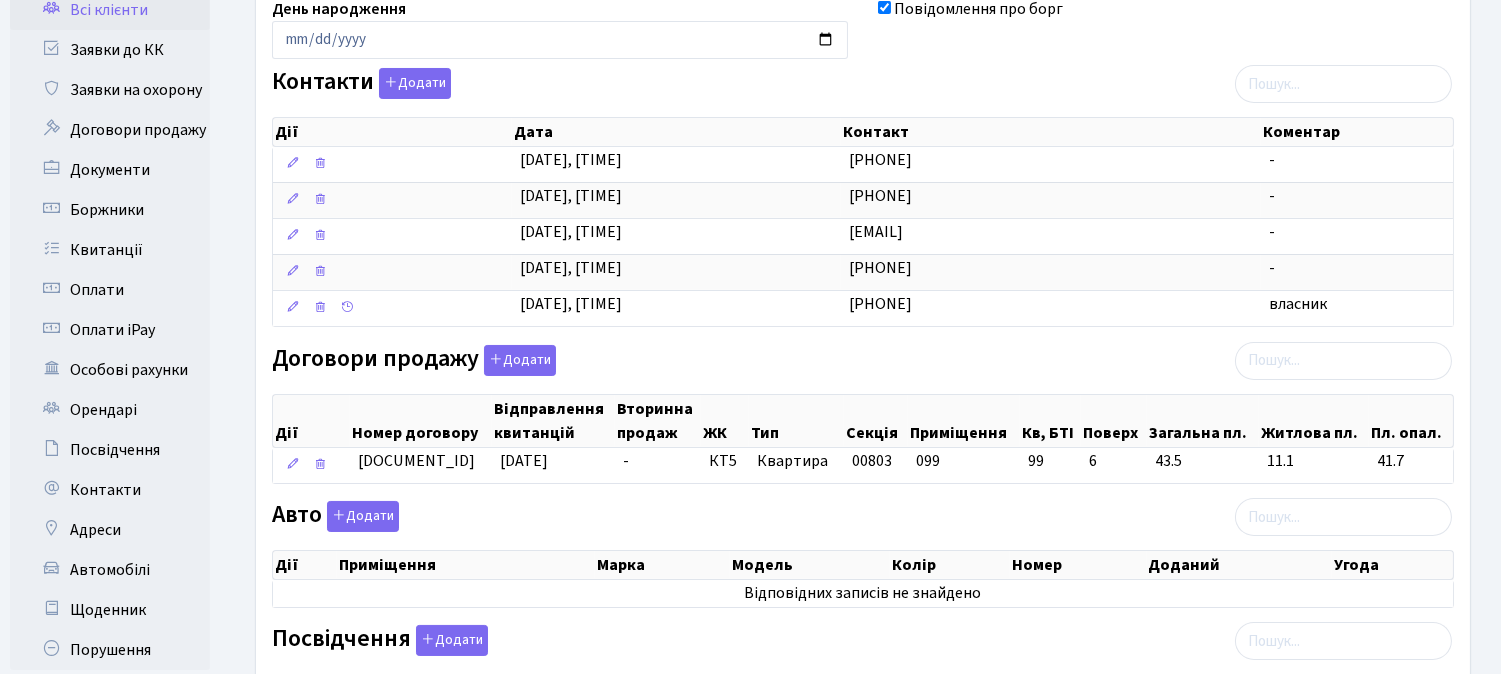 scroll, scrollTop: 0, scrollLeft: 0, axis: both 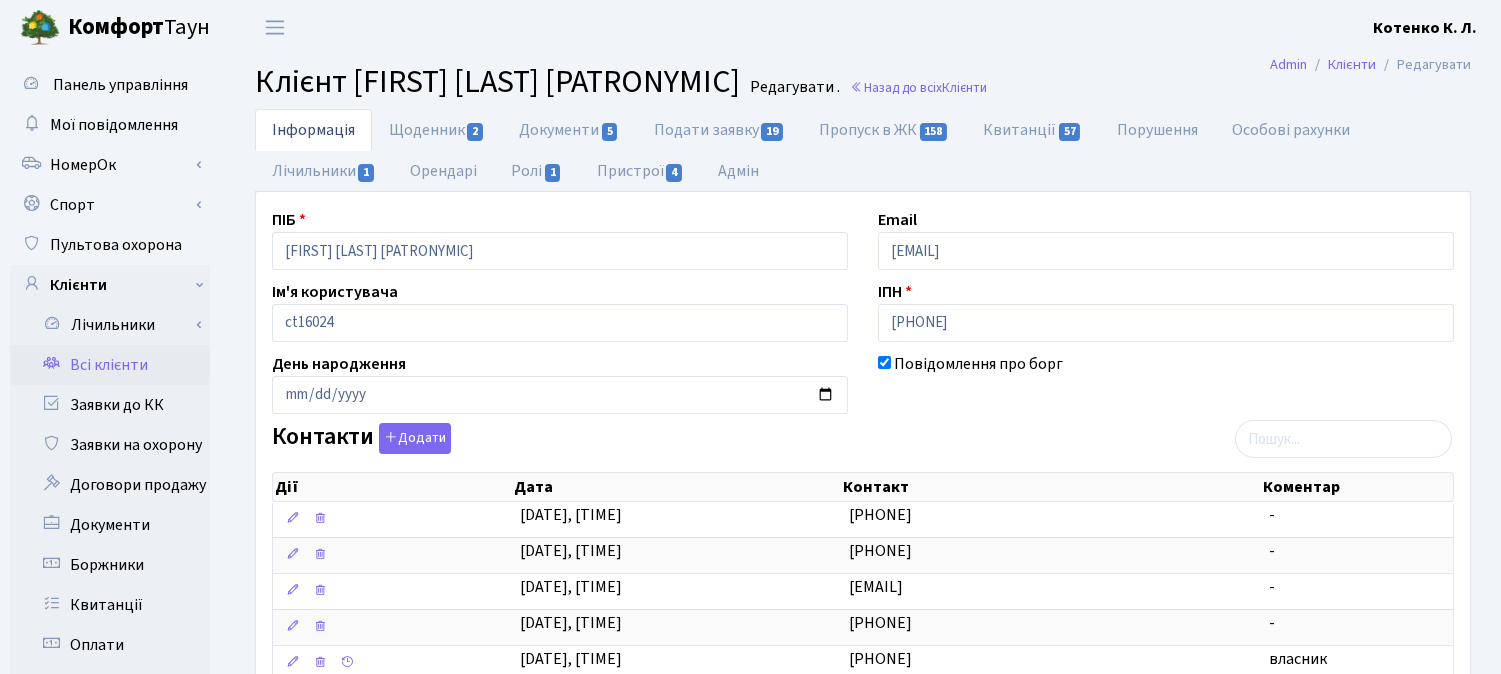 click on "Всі клієнти" at bounding box center (110, 365) 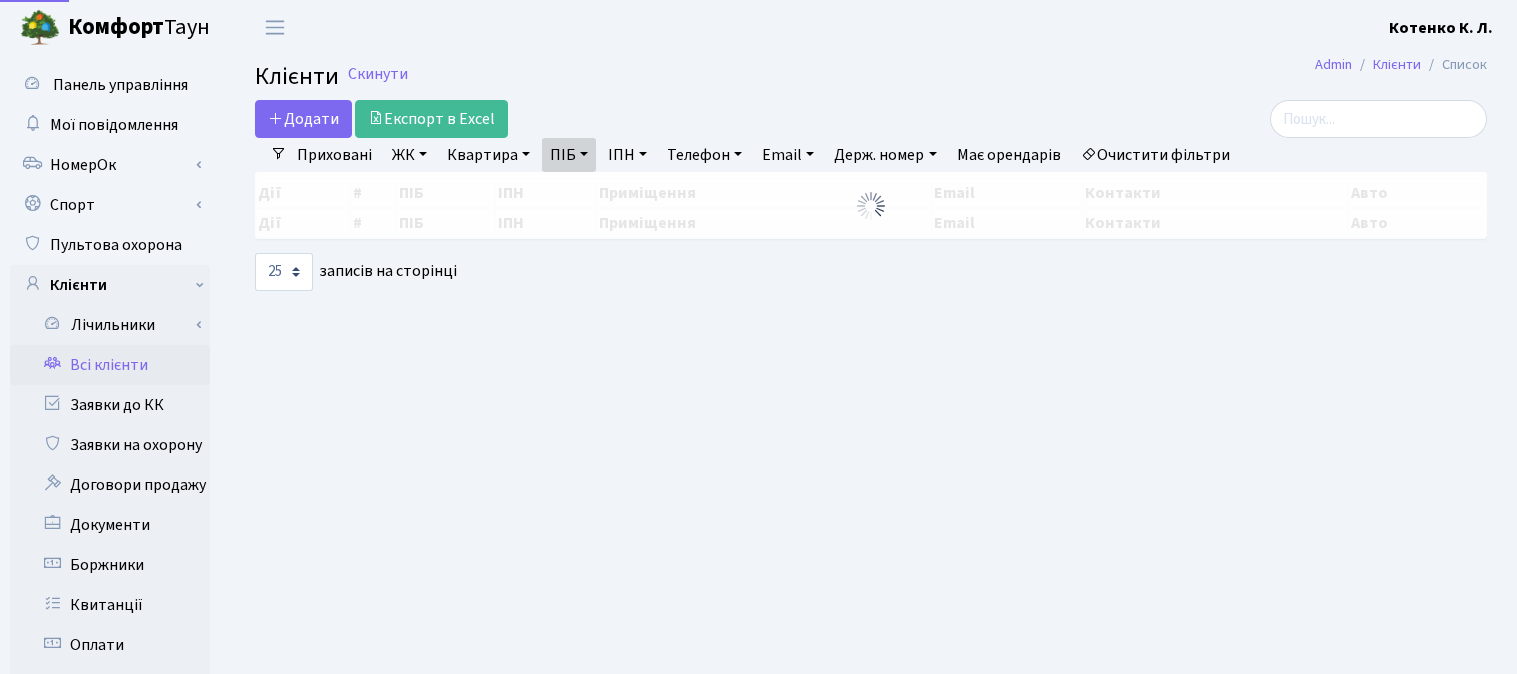 select on "25" 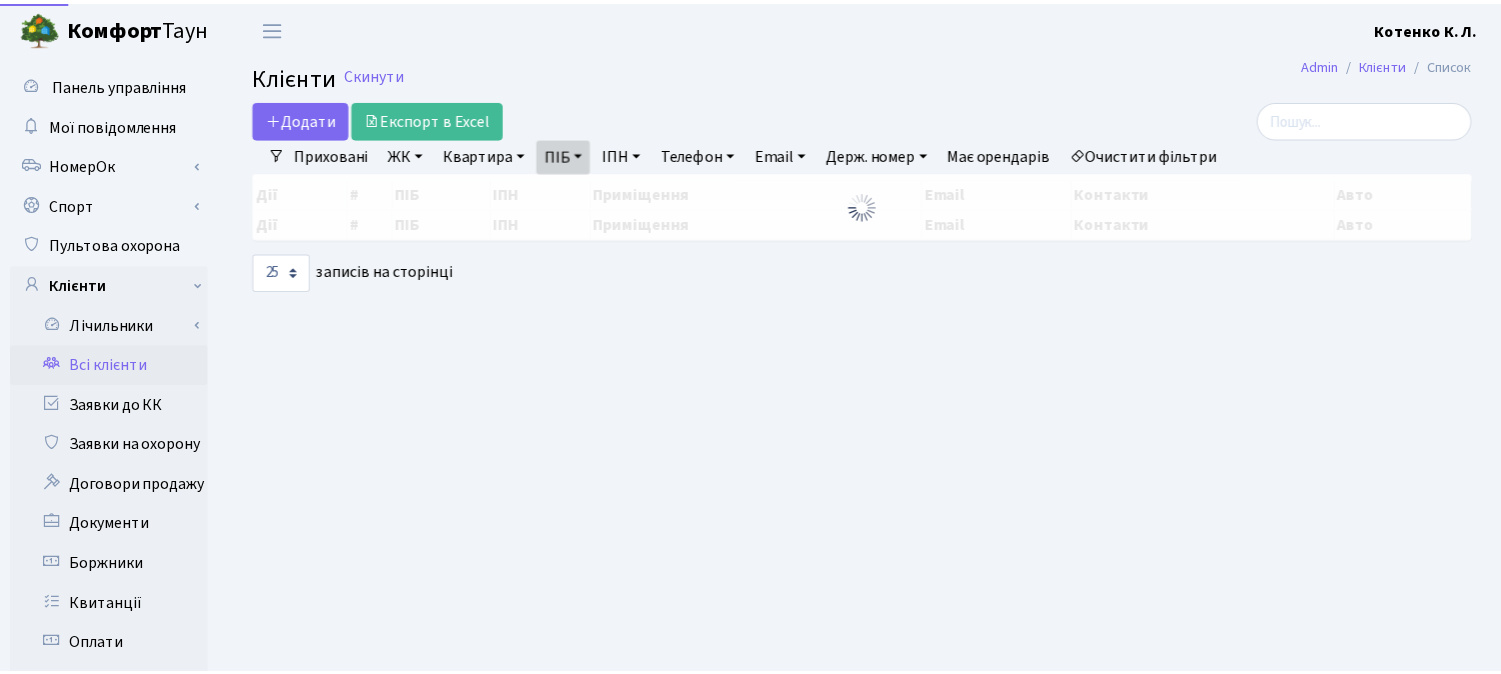 scroll, scrollTop: 0, scrollLeft: 0, axis: both 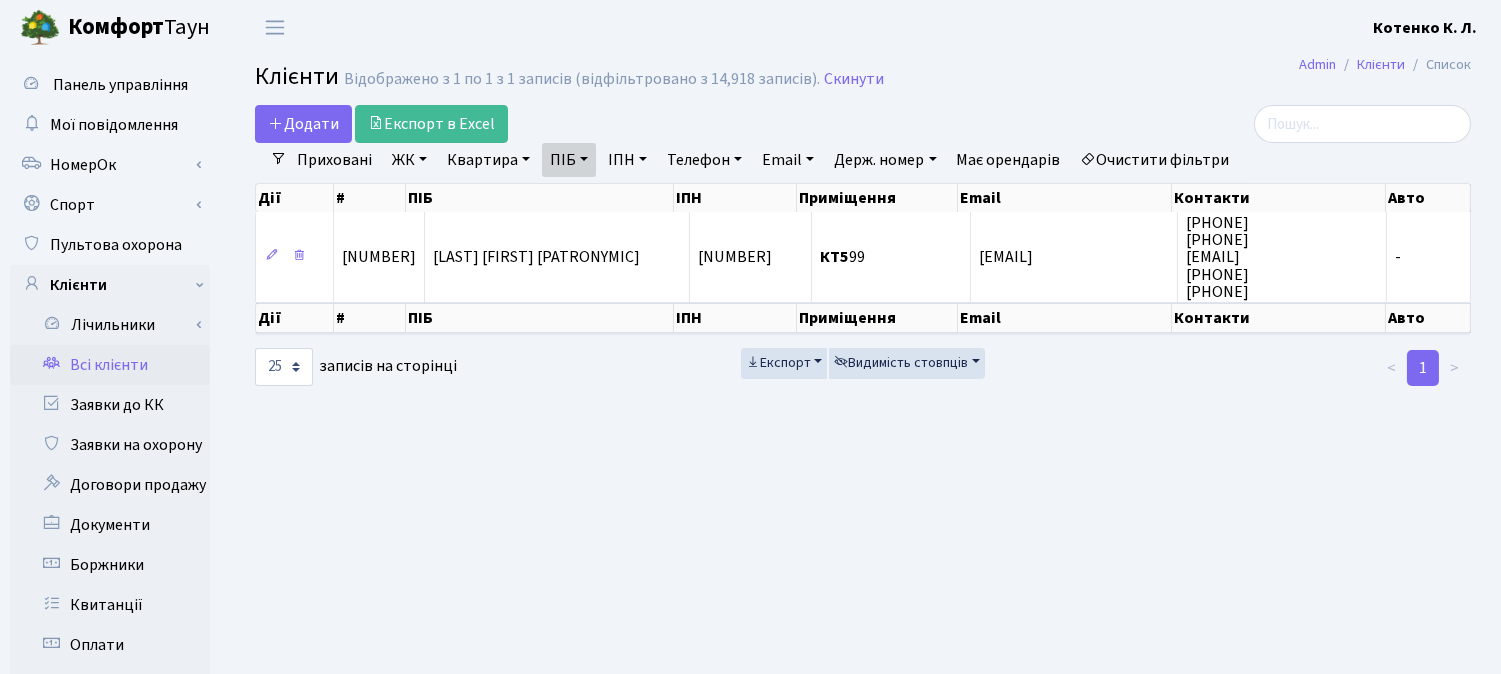 click on "Очистити фільтри" at bounding box center [1155, 160] 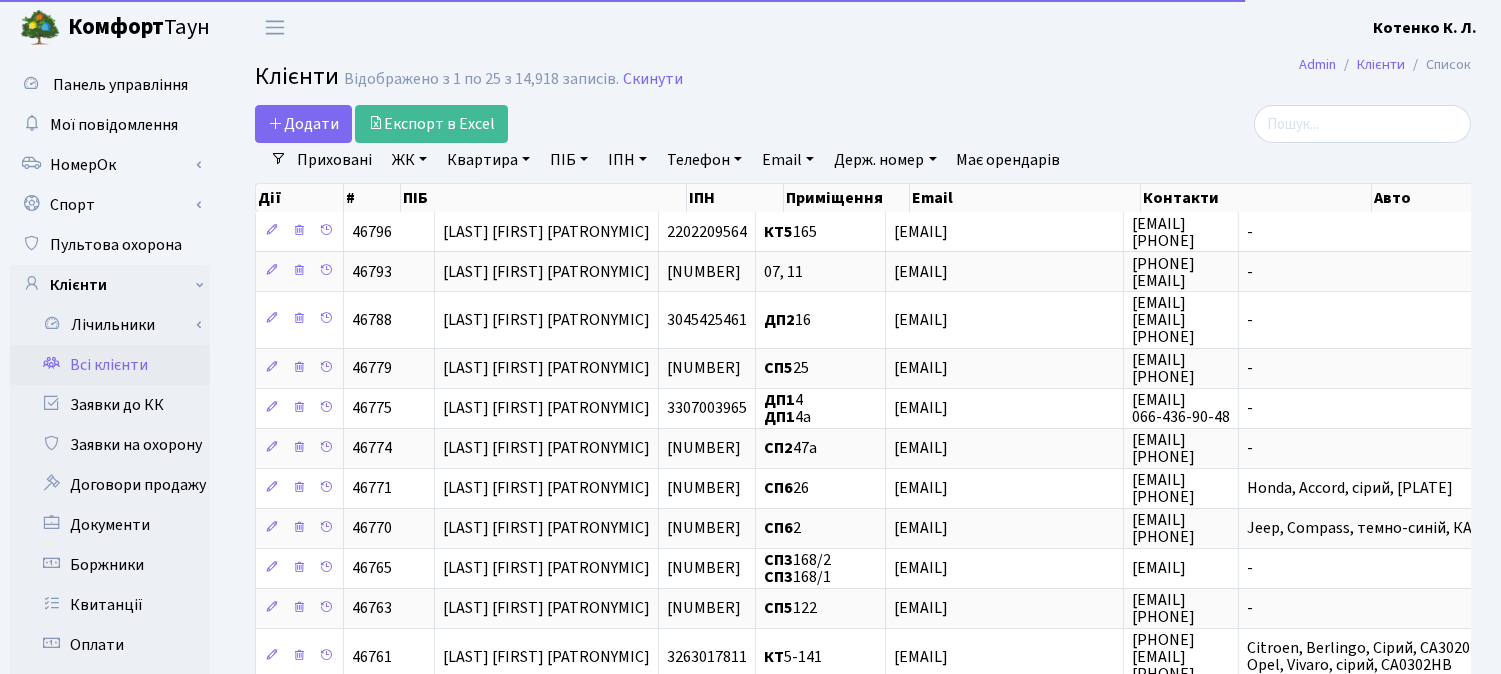 click on "Квартира" at bounding box center [488, 160] 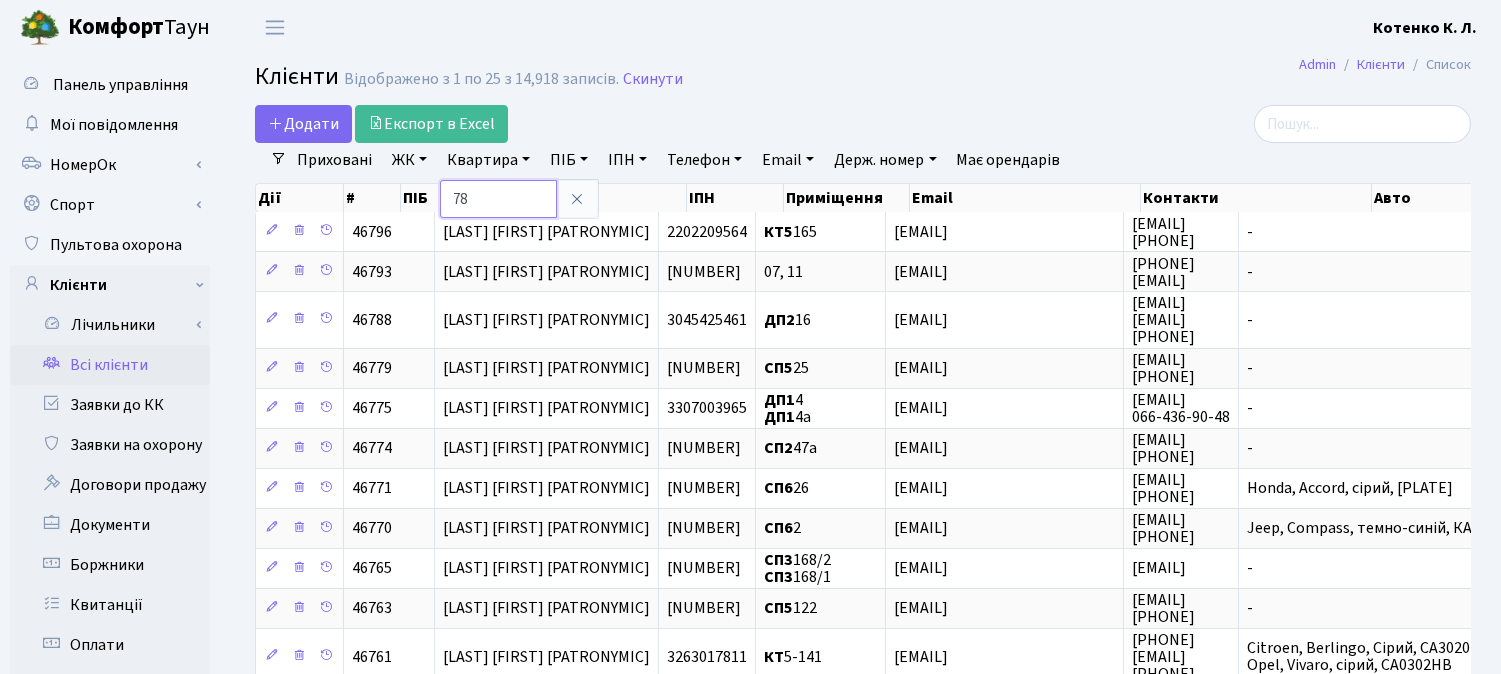 type on "78" 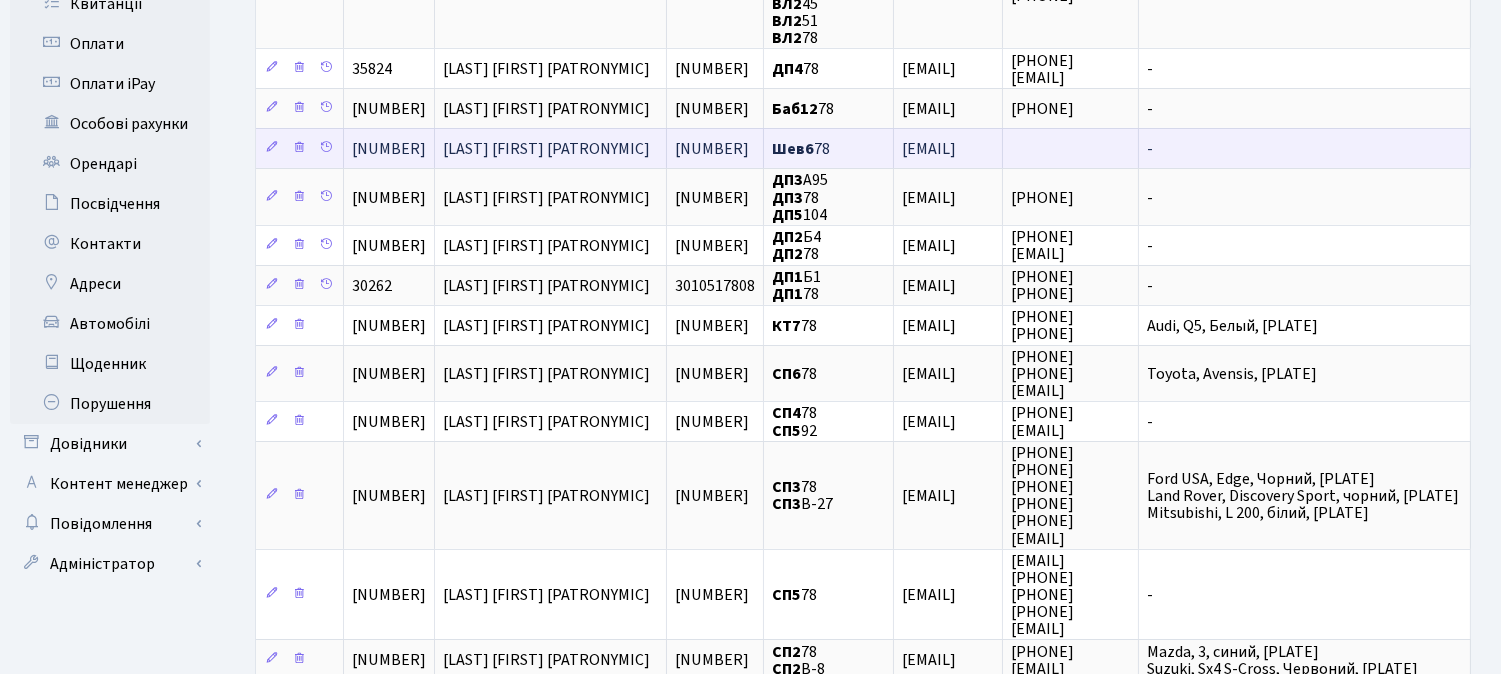 scroll, scrollTop: 666, scrollLeft: 0, axis: vertical 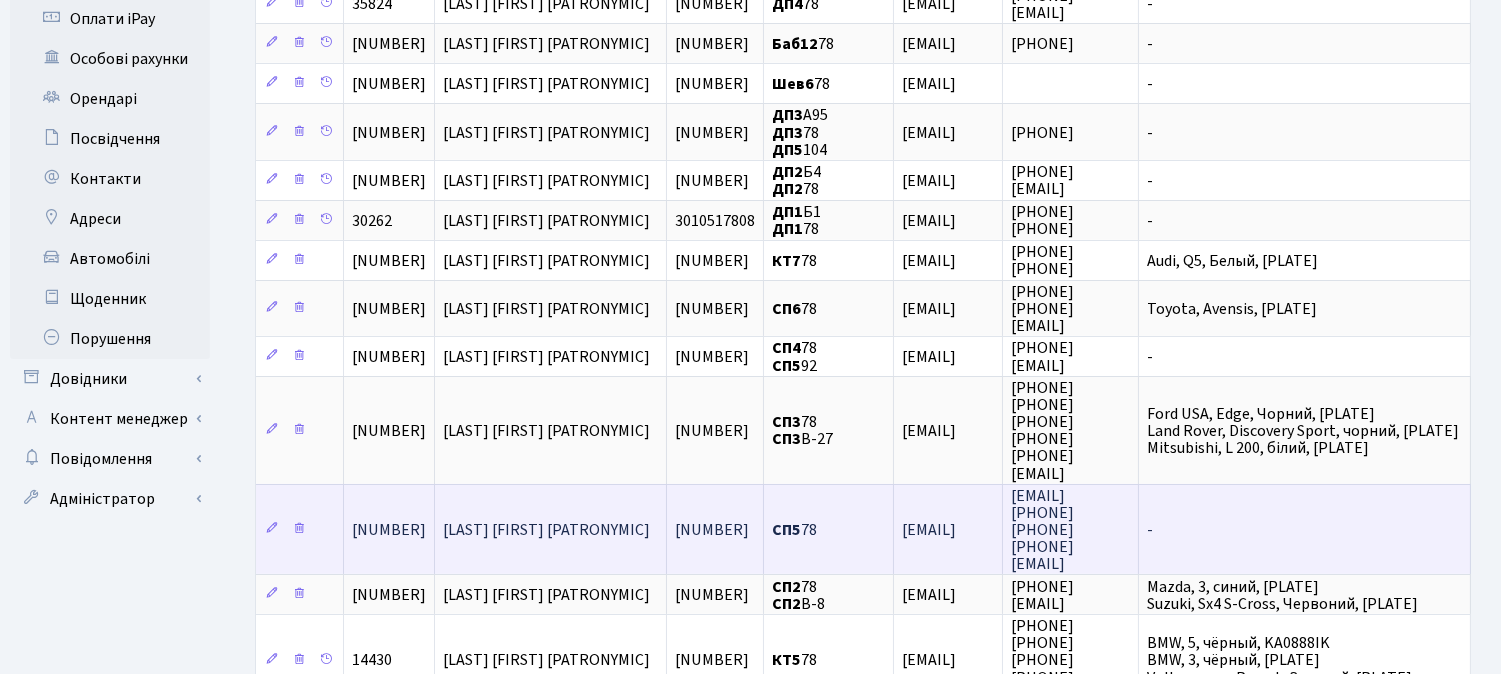 click on "Карпович Андрій Янович" at bounding box center (546, 530) 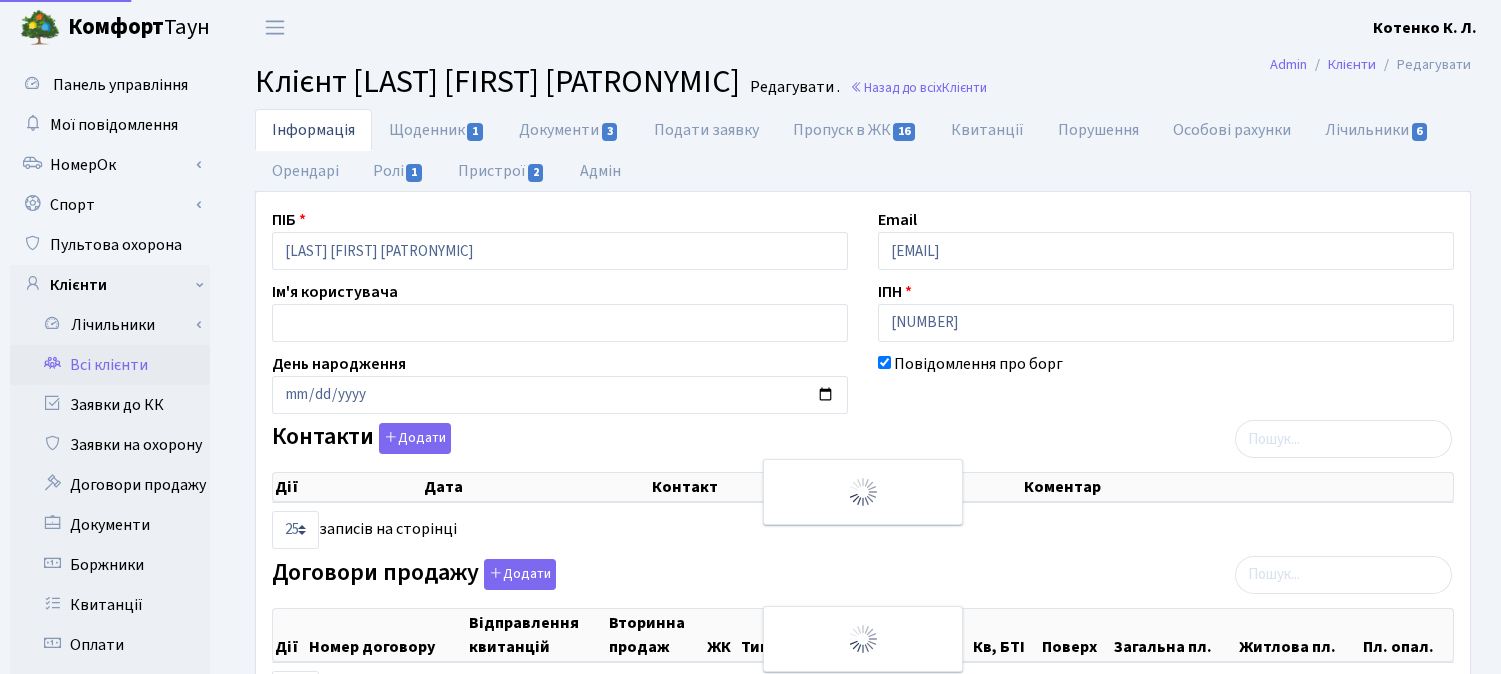 select on "25" 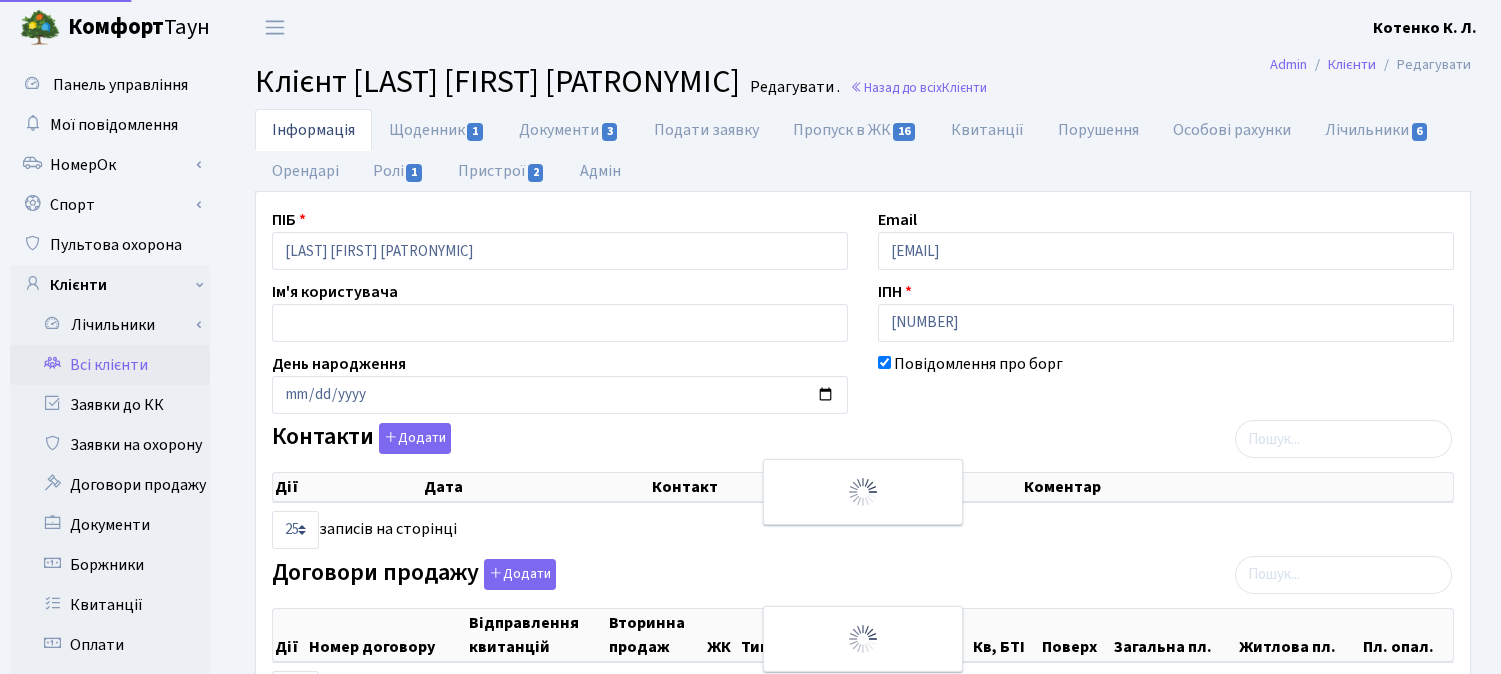 select on "25" 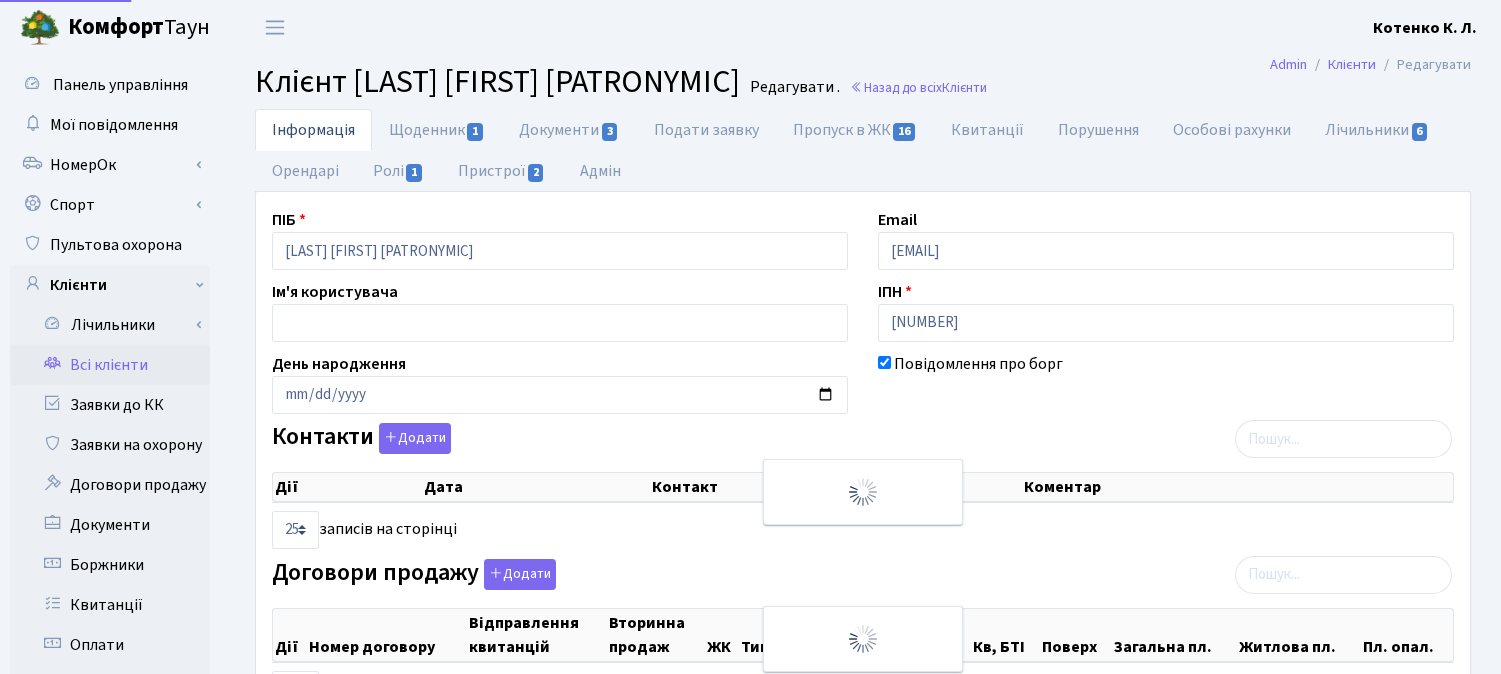 select on "25" 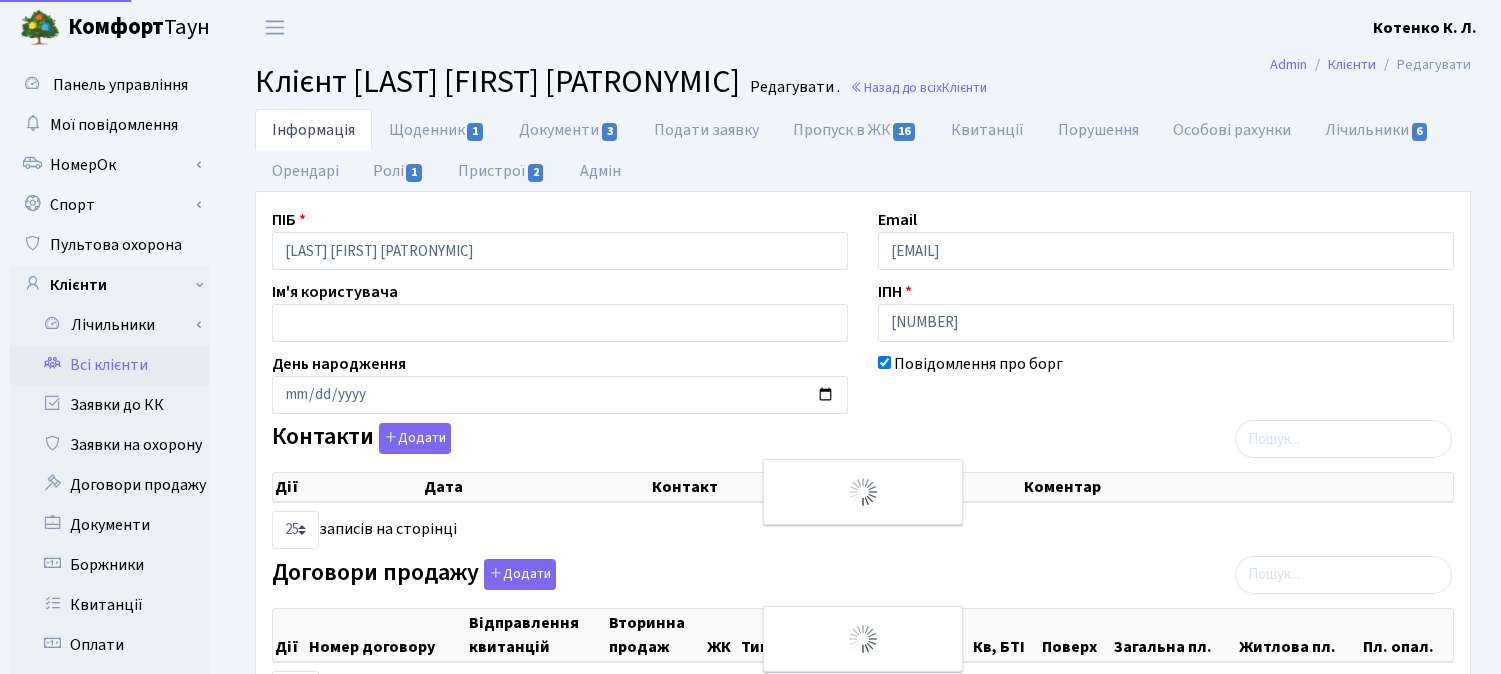 select on "25" 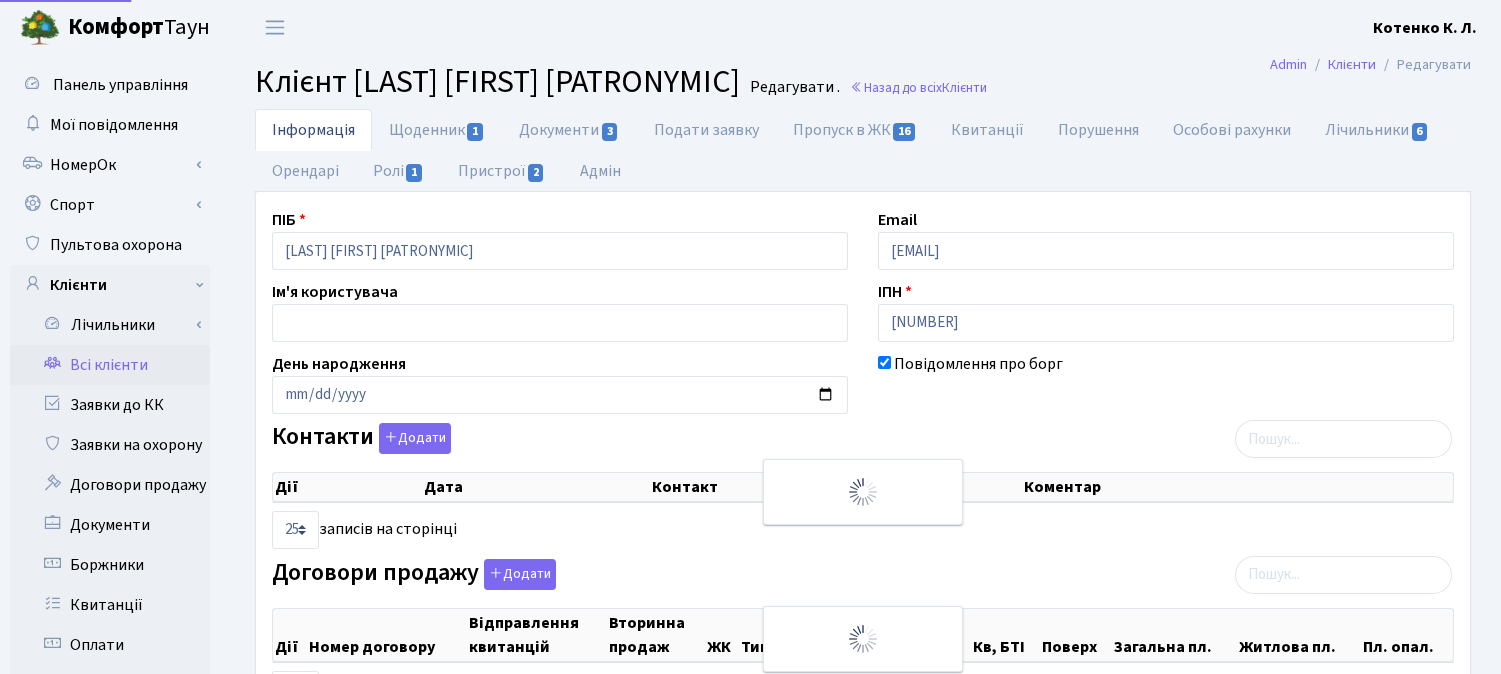select on "25" 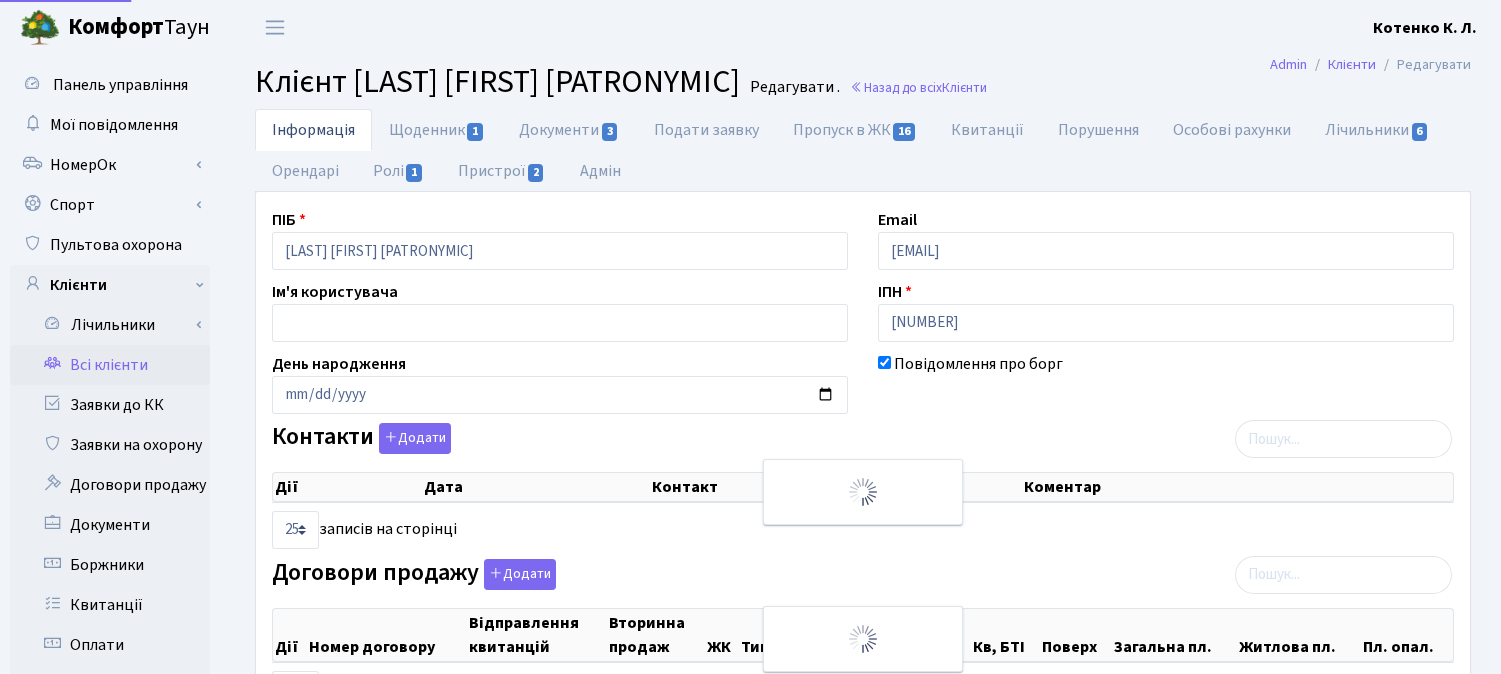 scroll, scrollTop: 0, scrollLeft: 0, axis: both 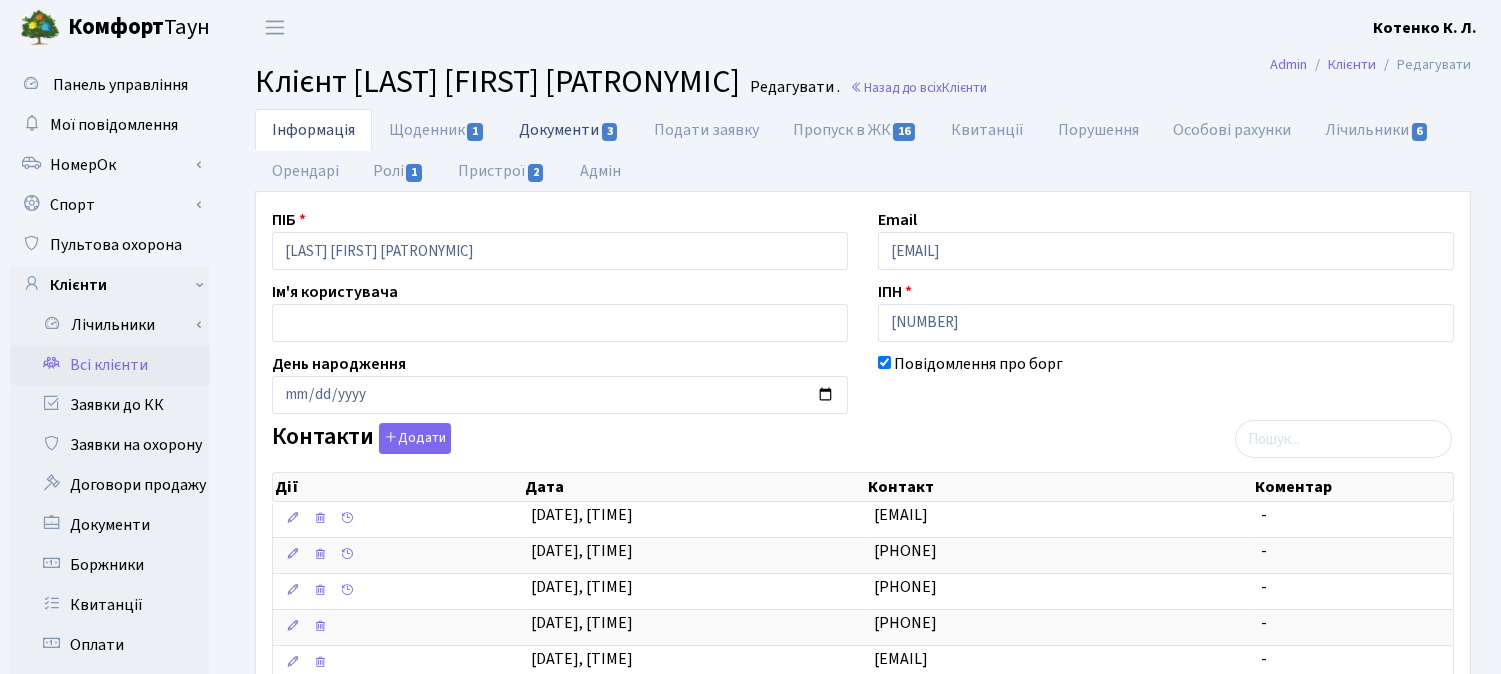click on "Документи  3" at bounding box center [569, 129] 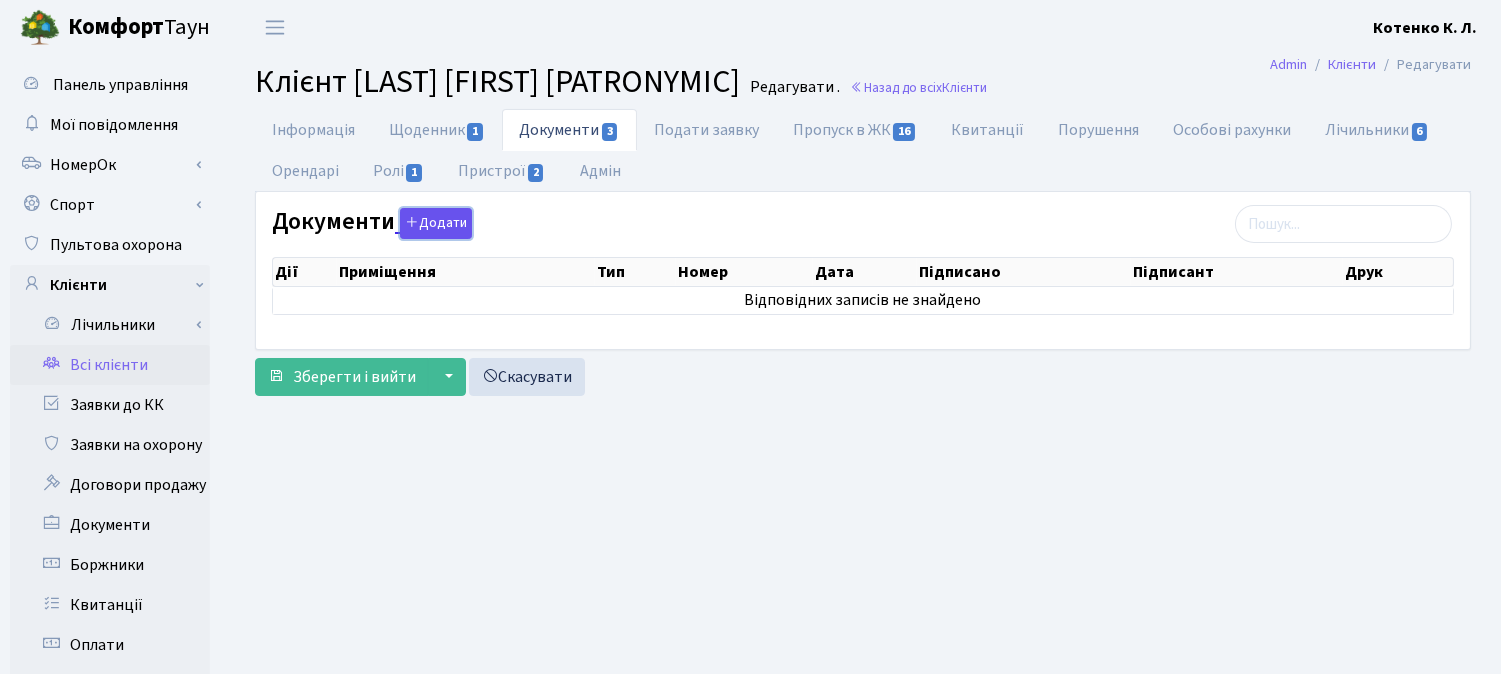 click on "Додати" at bounding box center [436, 223] 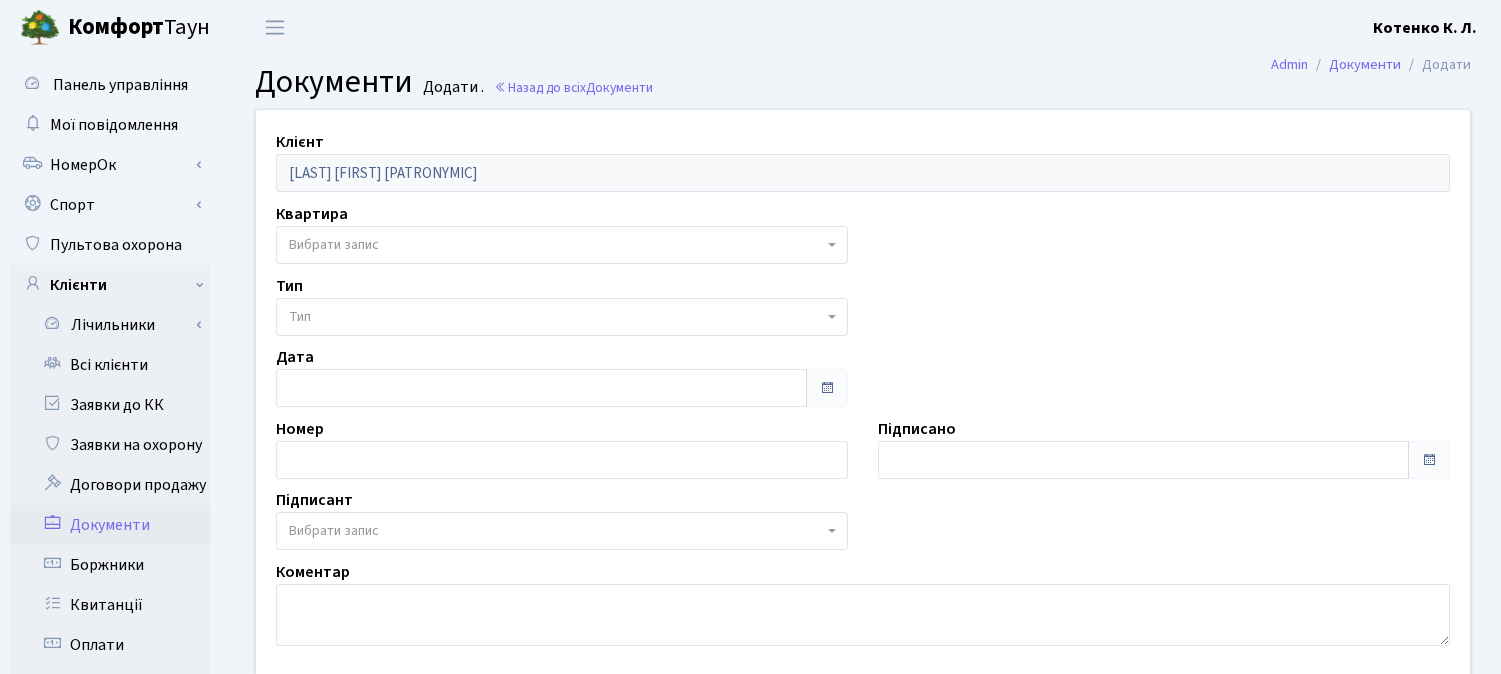 scroll, scrollTop: 0, scrollLeft: 0, axis: both 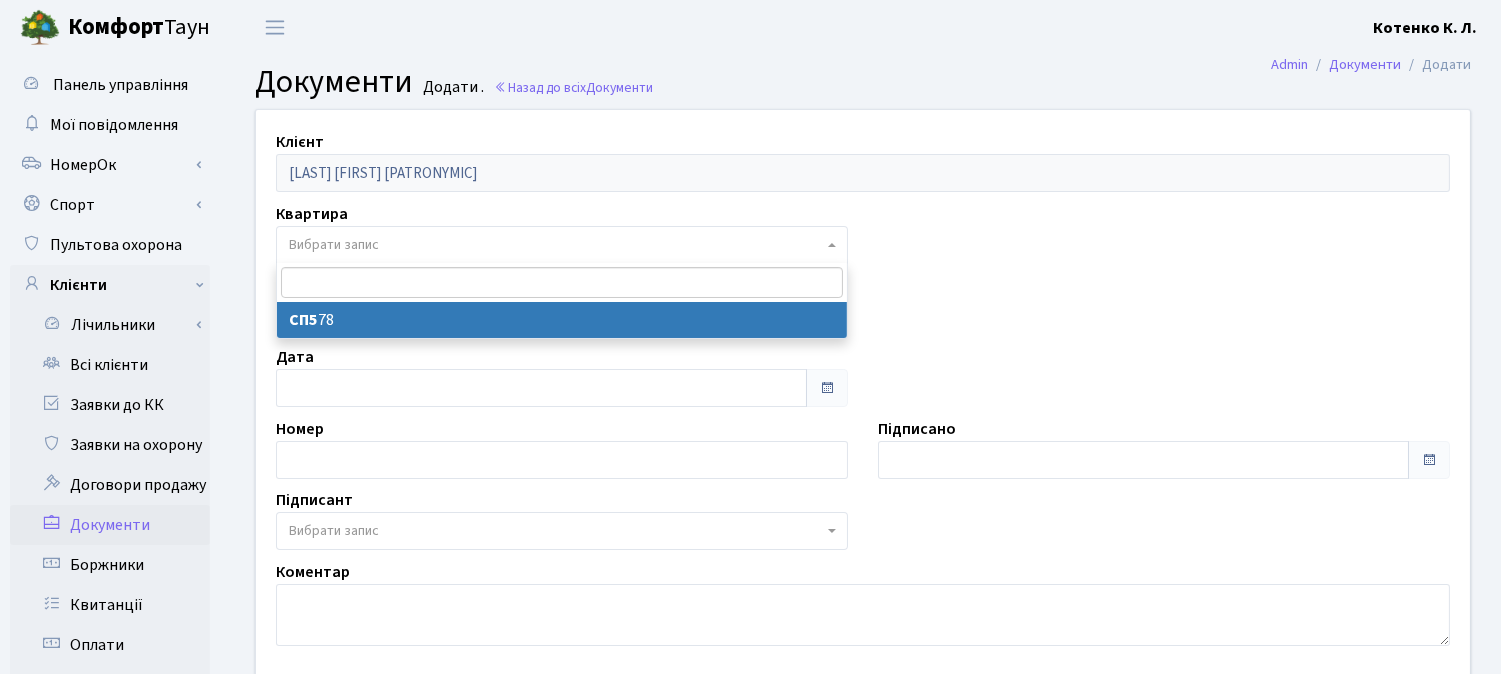 click on "Вибрати запис" at bounding box center [334, 245] 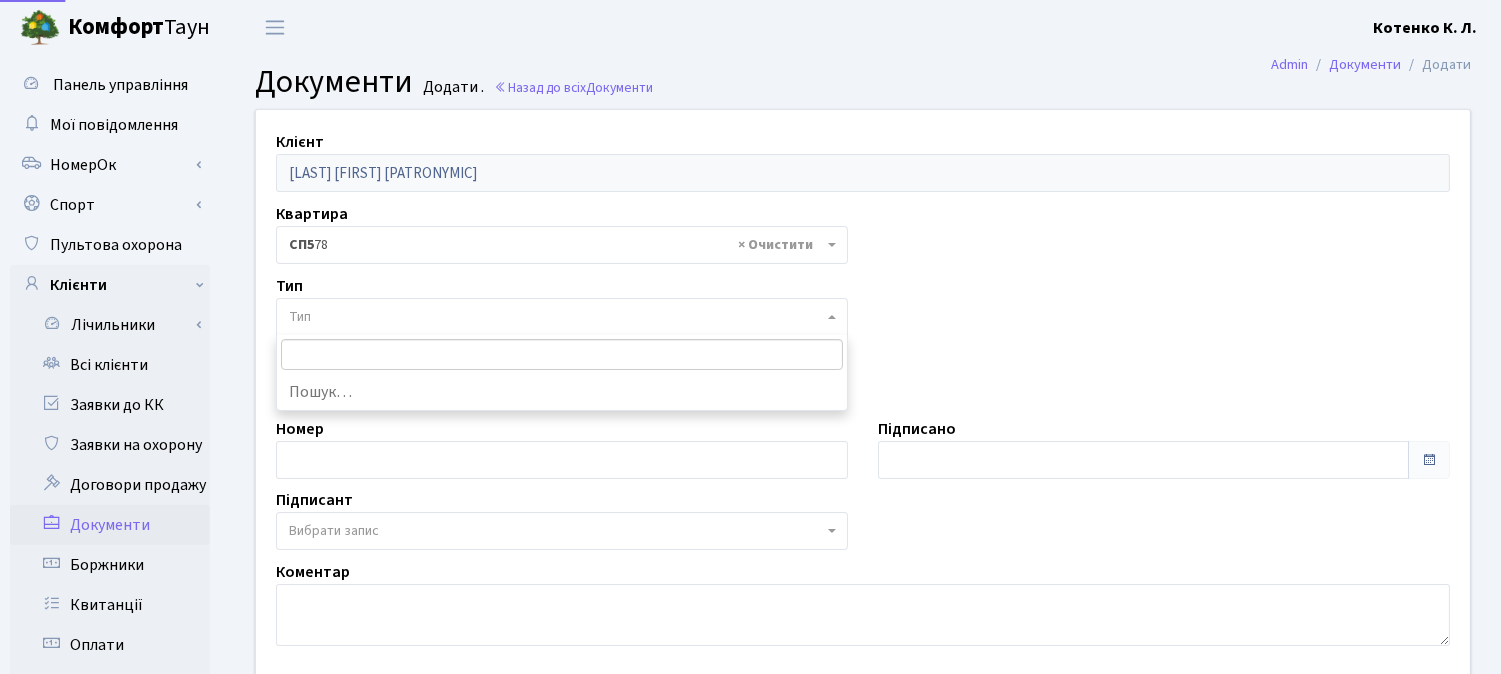 click on "Тип" at bounding box center [556, 317] 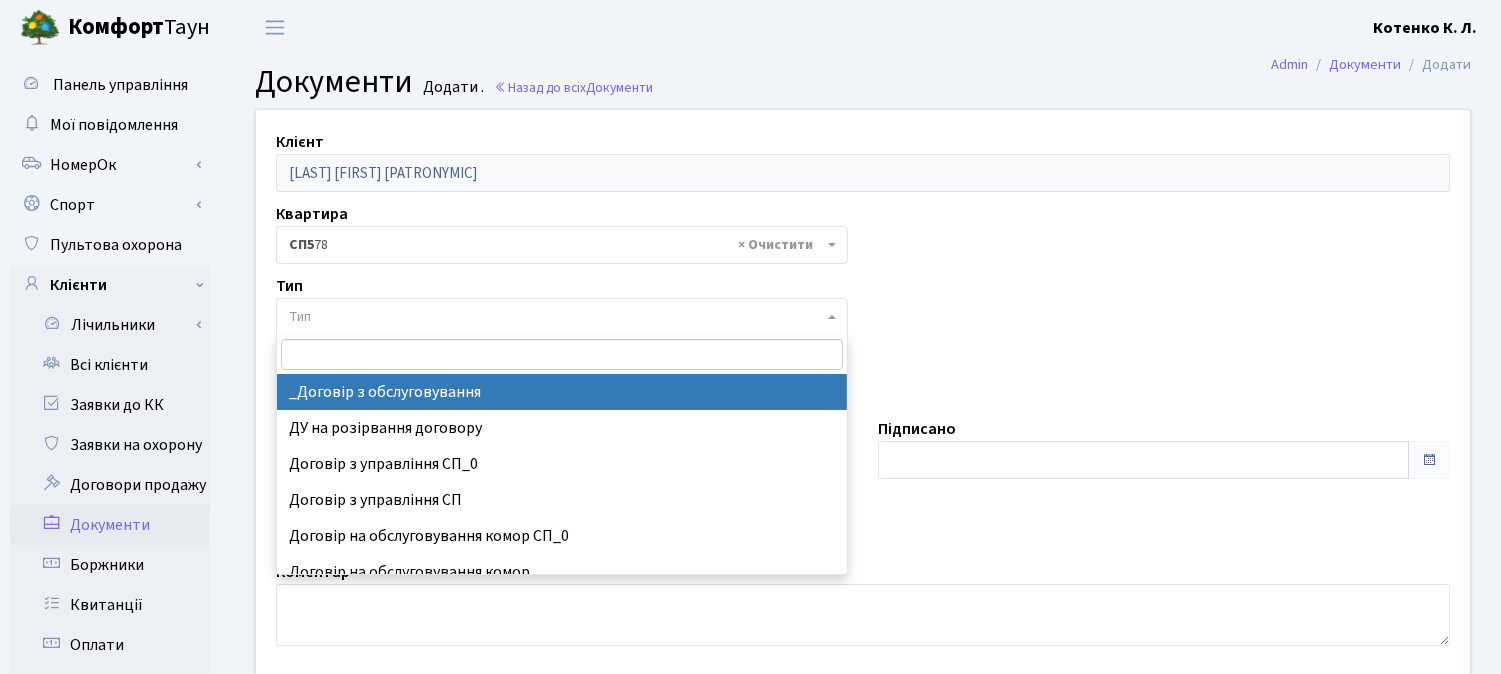 select on "289" 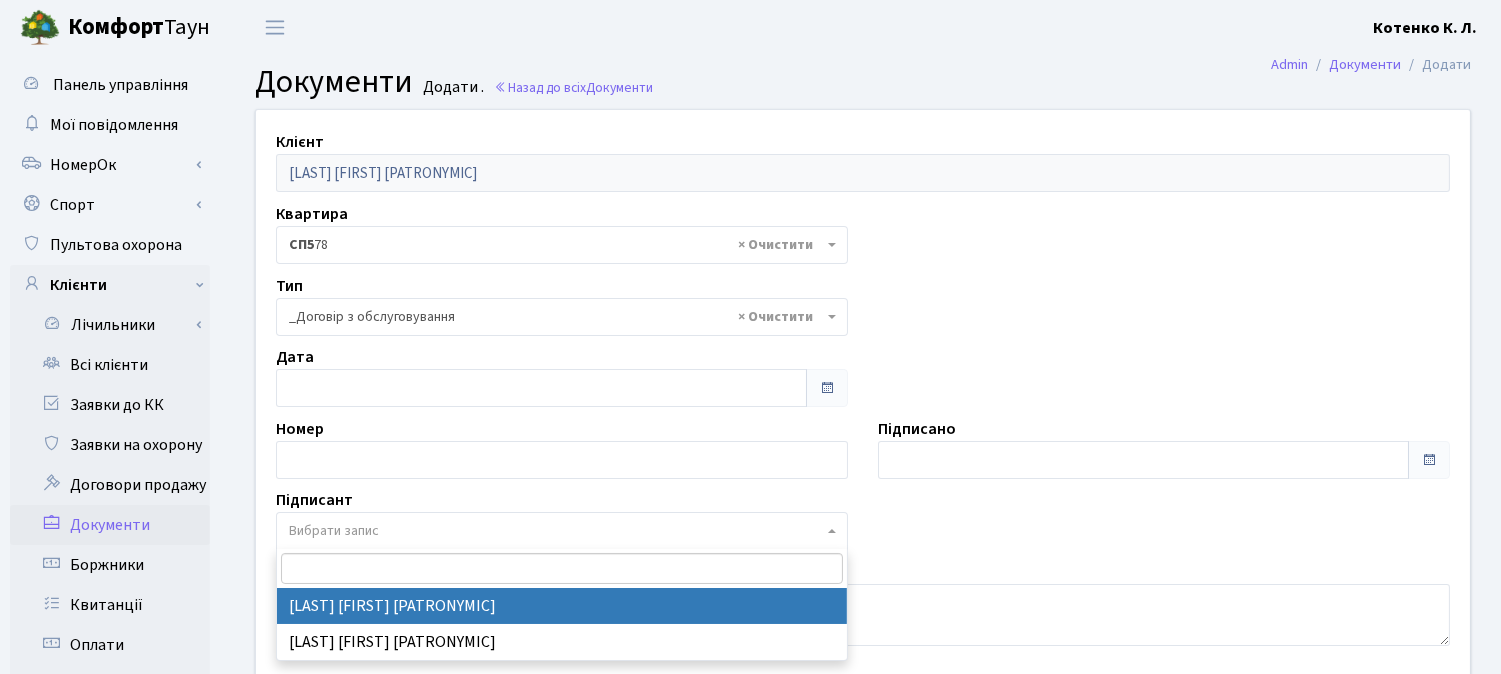 click on "Вибрати запис" at bounding box center (556, 531) 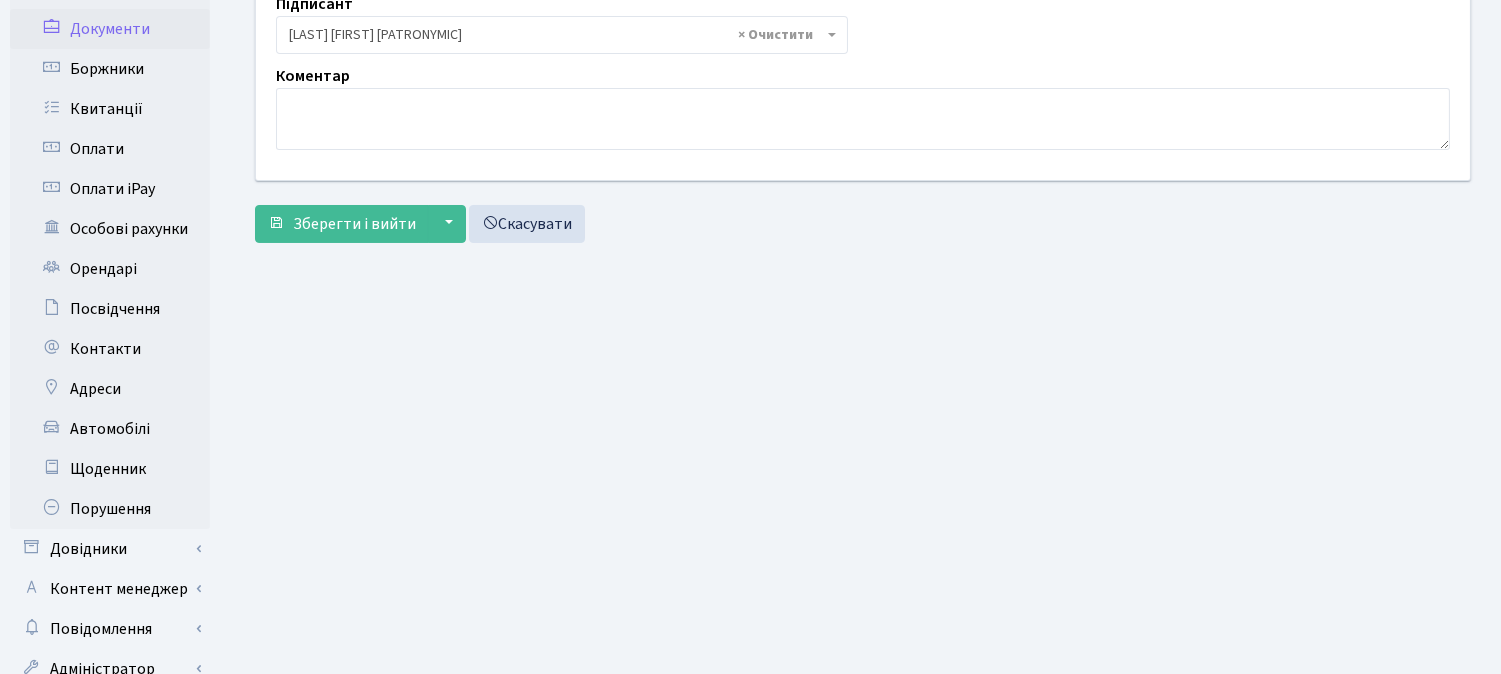 scroll, scrollTop: 555, scrollLeft: 0, axis: vertical 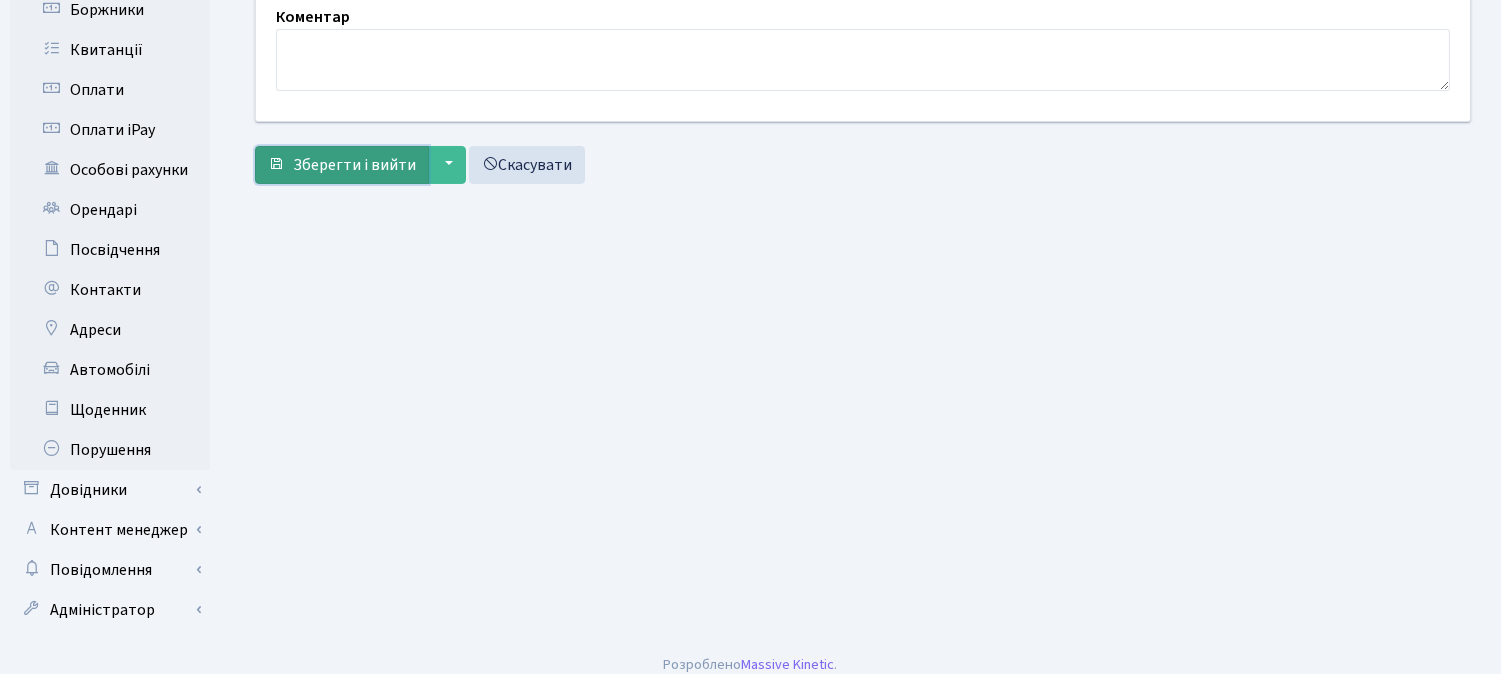 click on "Зберегти і вийти" at bounding box center (354, 165) 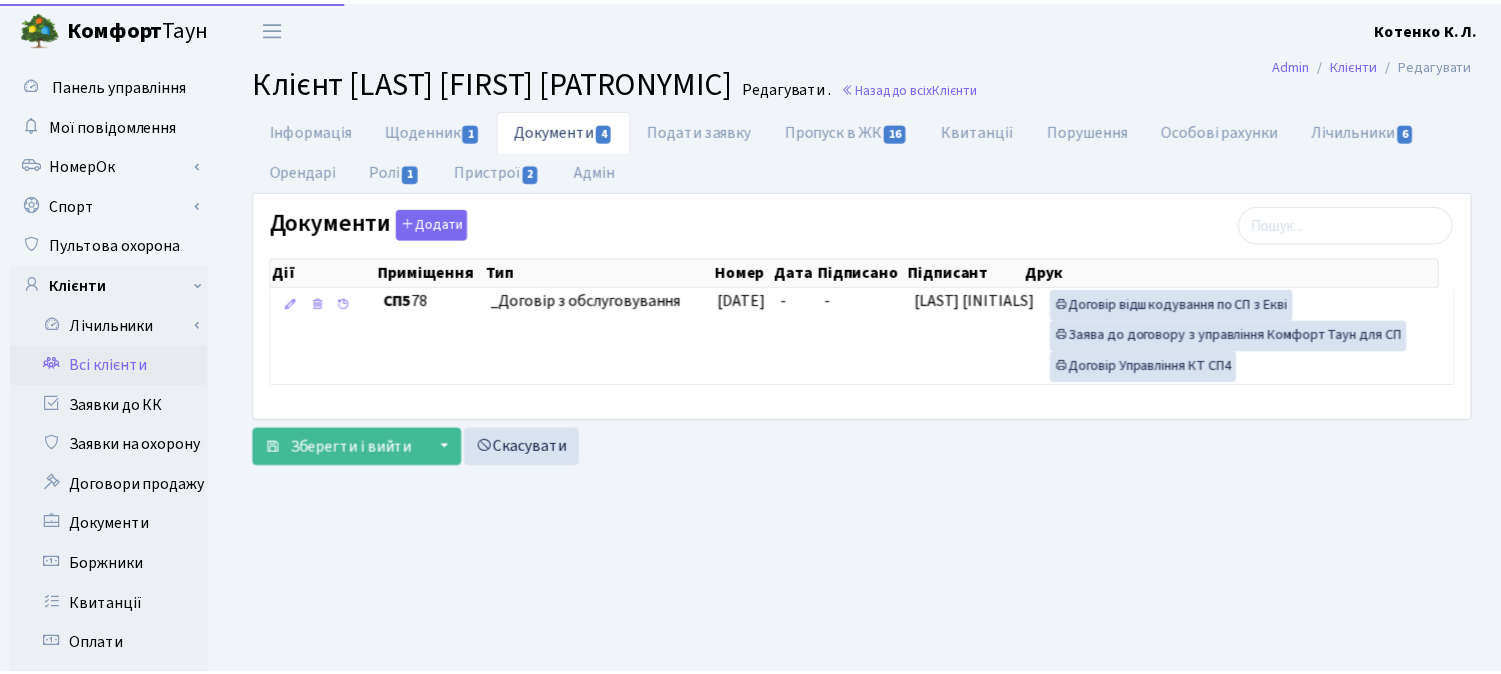 scroll, scrollTop: 0, scrollLeft: 0, axis: both 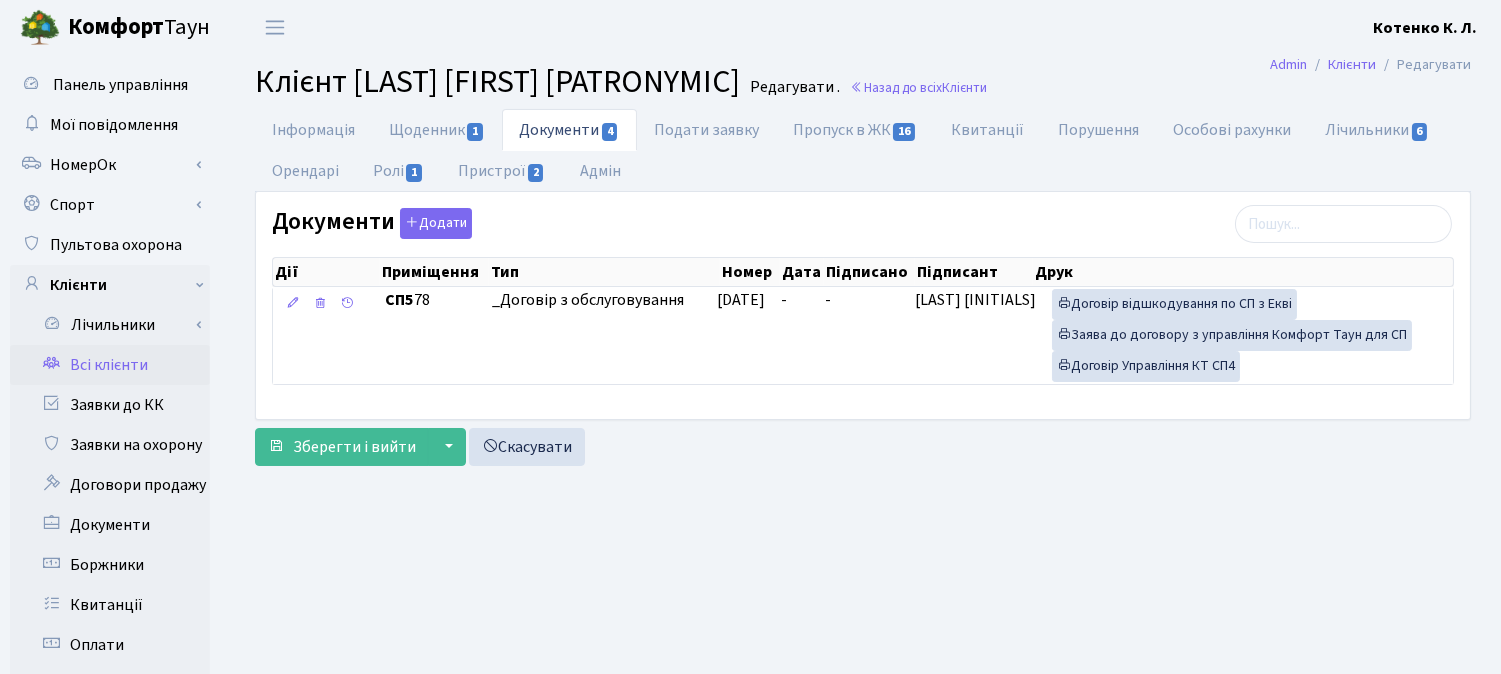 click on "Всі клієнти" at bounding box center [110, 365] 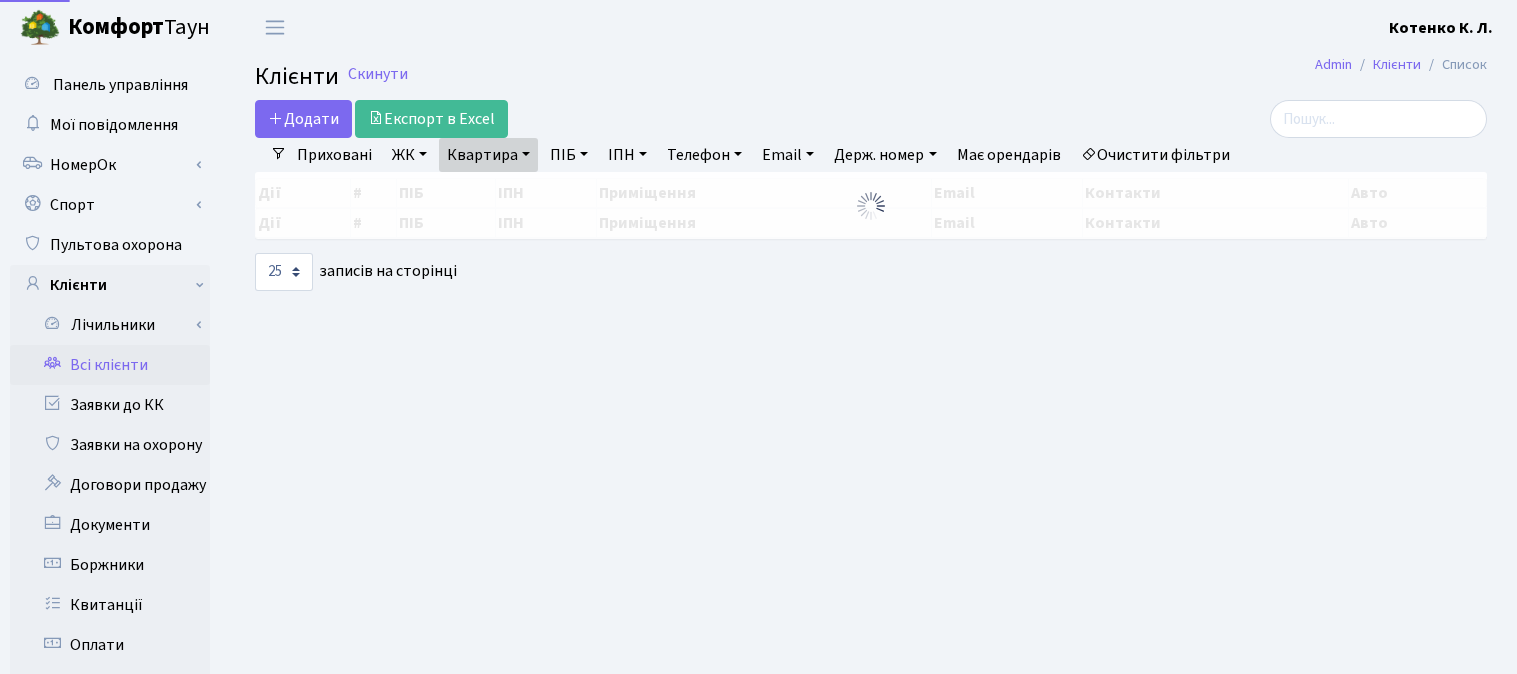 select on "25" 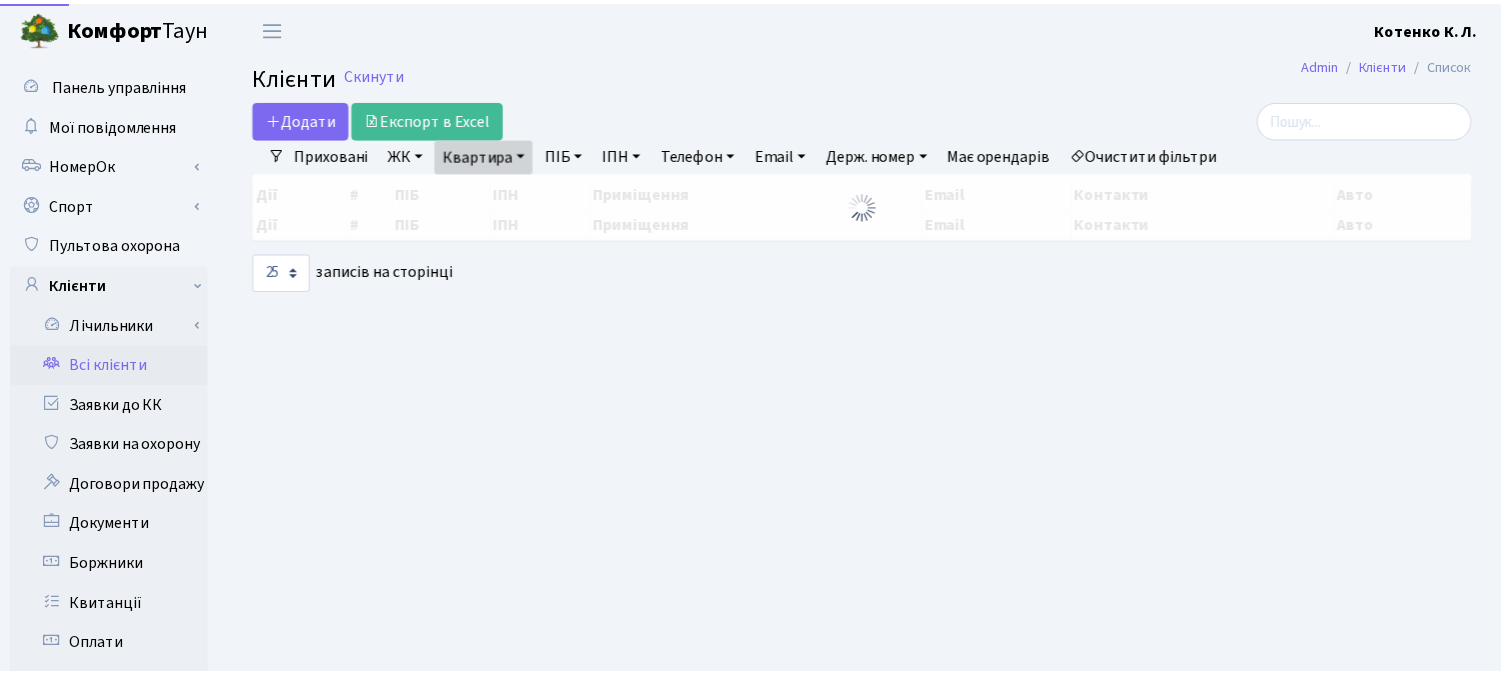 scroll, scrollTop: 0, scrollLeft: 0, axis: both 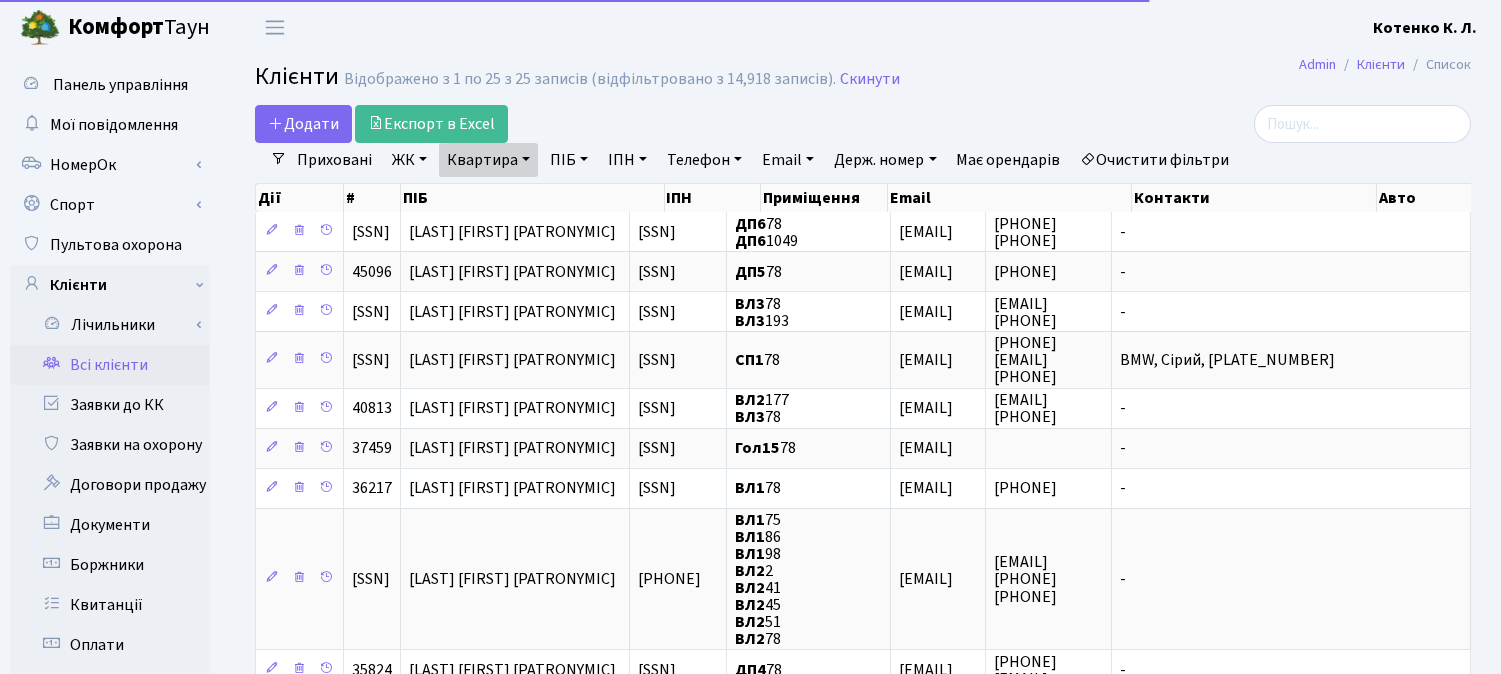 click on "Очистити фільтри" at bounding box center (1155, 160) 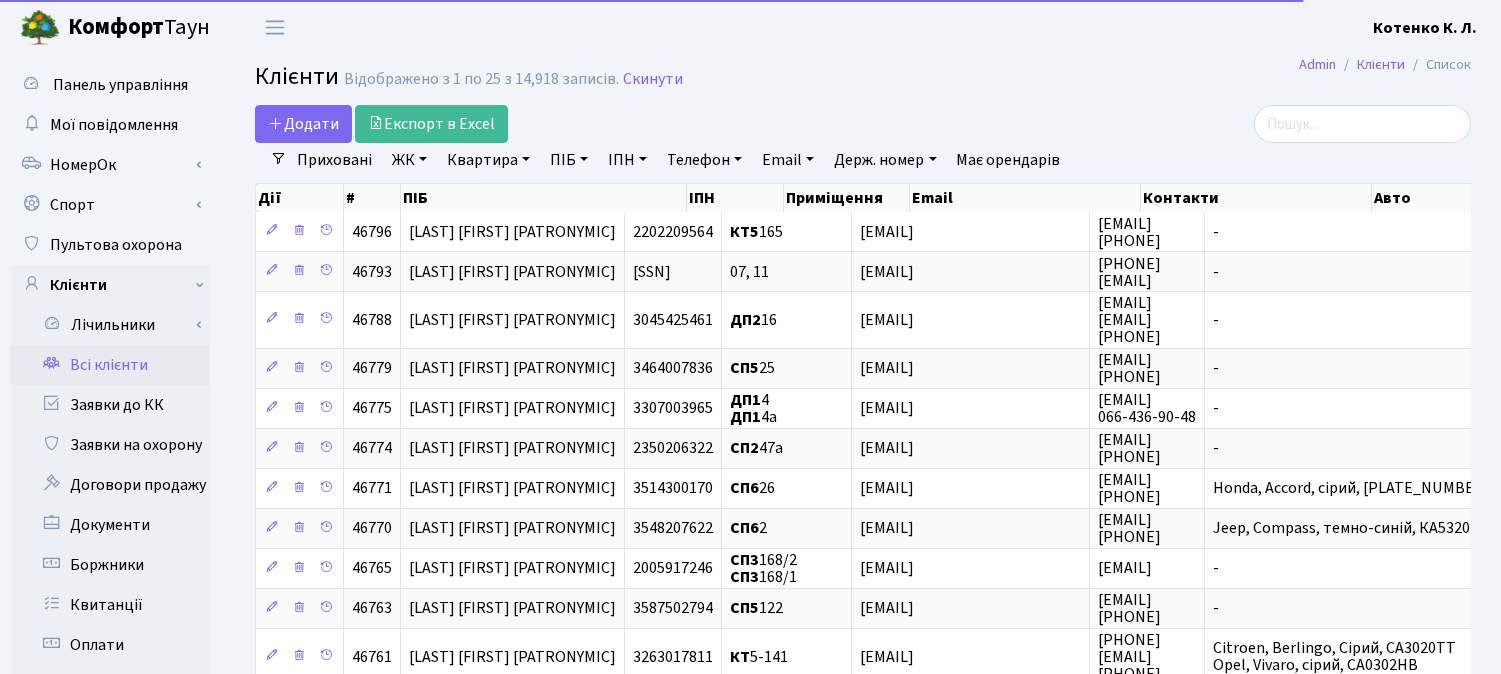 click on "ПІБ" at bounding box center (569, 160) 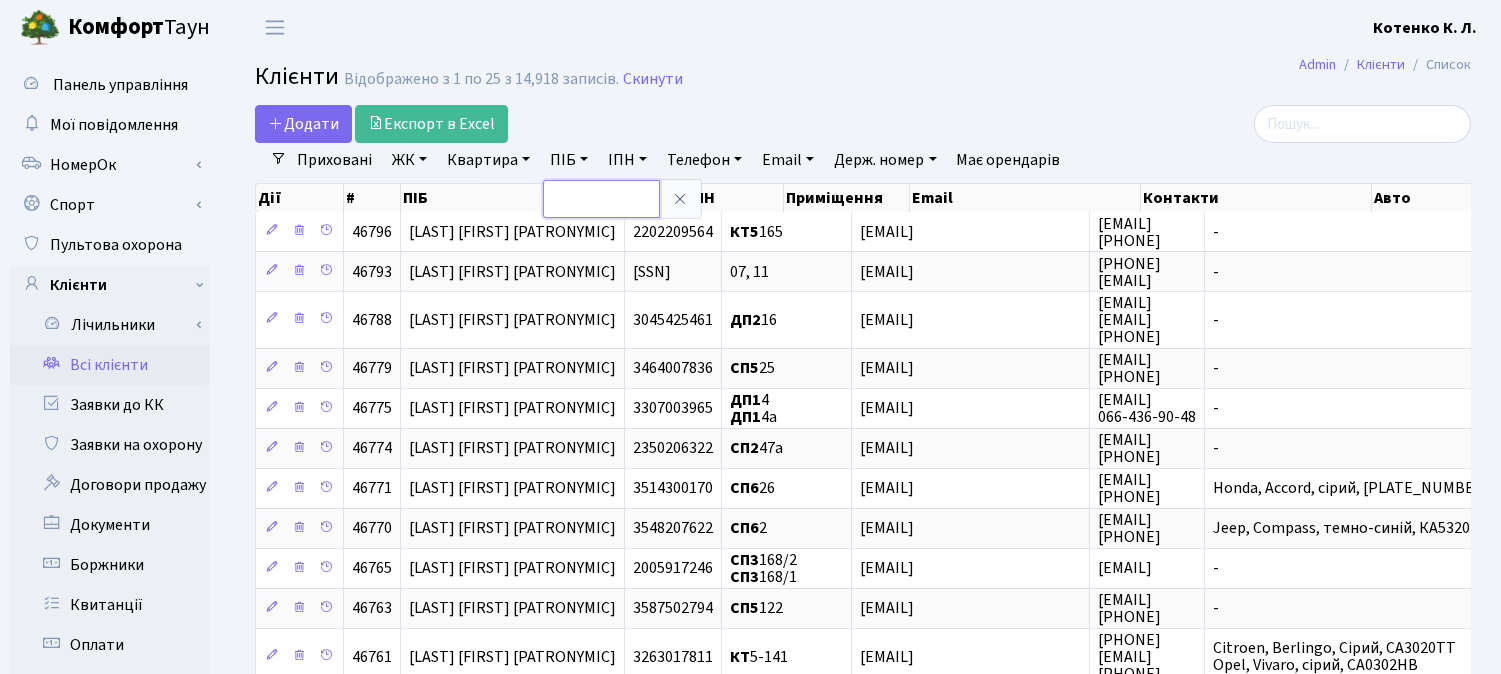 paste on "[LAST] [FIRST] [PATRONYMIC]" 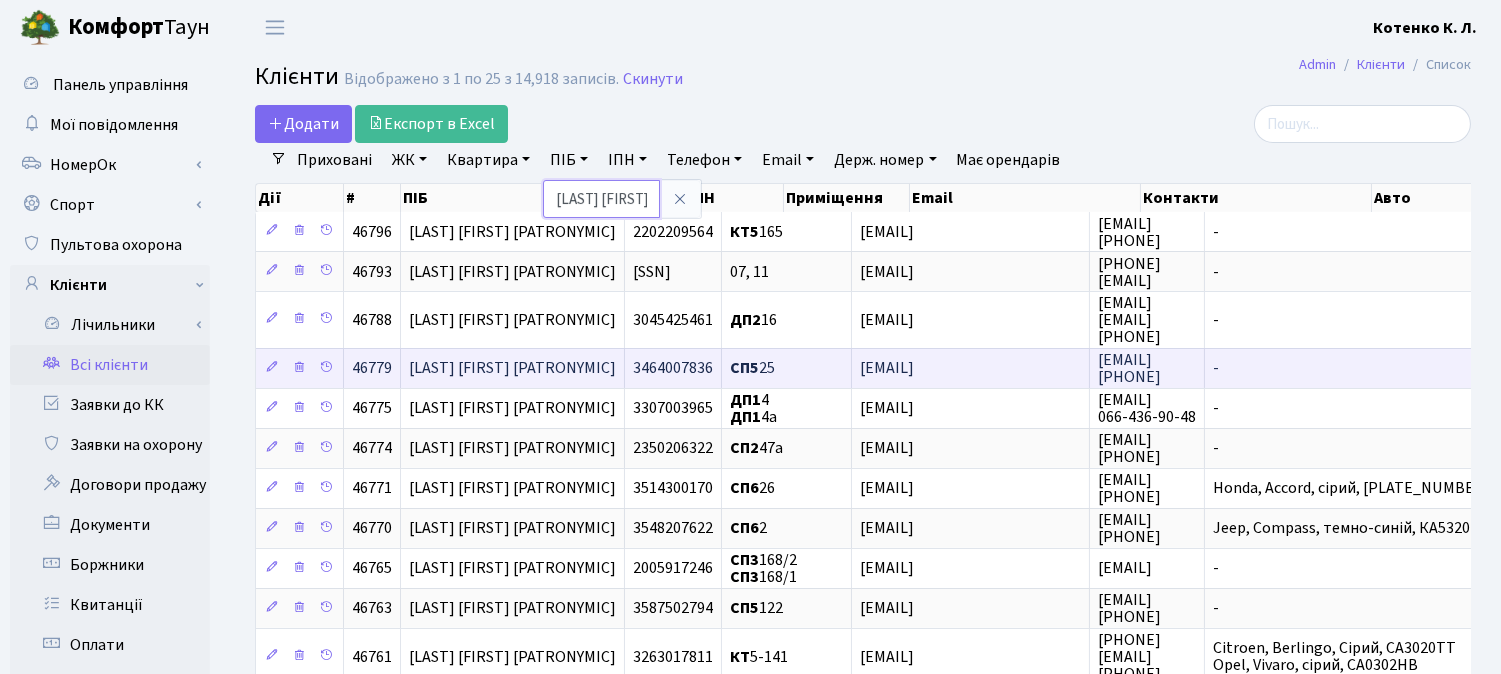 scroll, scrollTop: 0, scrollLeft: 126, axis: horizontal 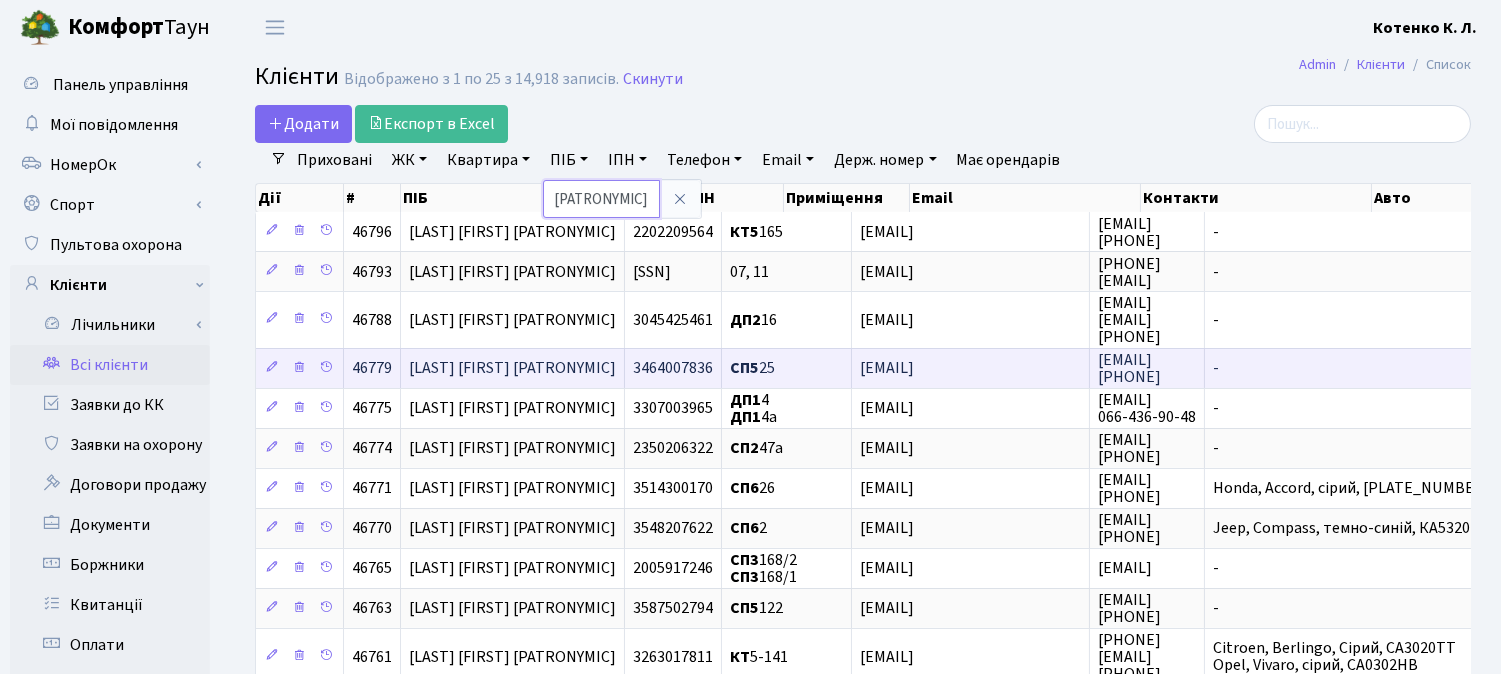 type on "[LAST] [FIRST] [PATRONYMIC]" 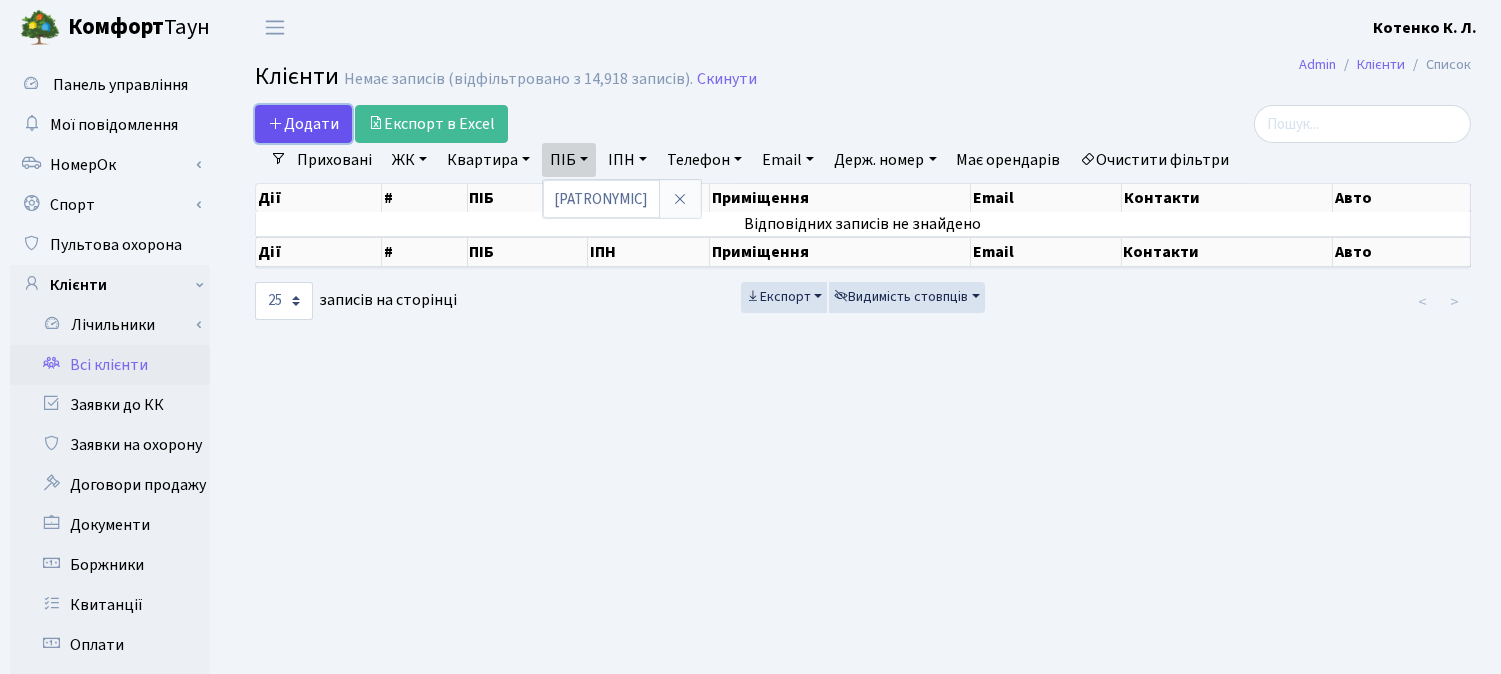click at bounding box center (276, 123) 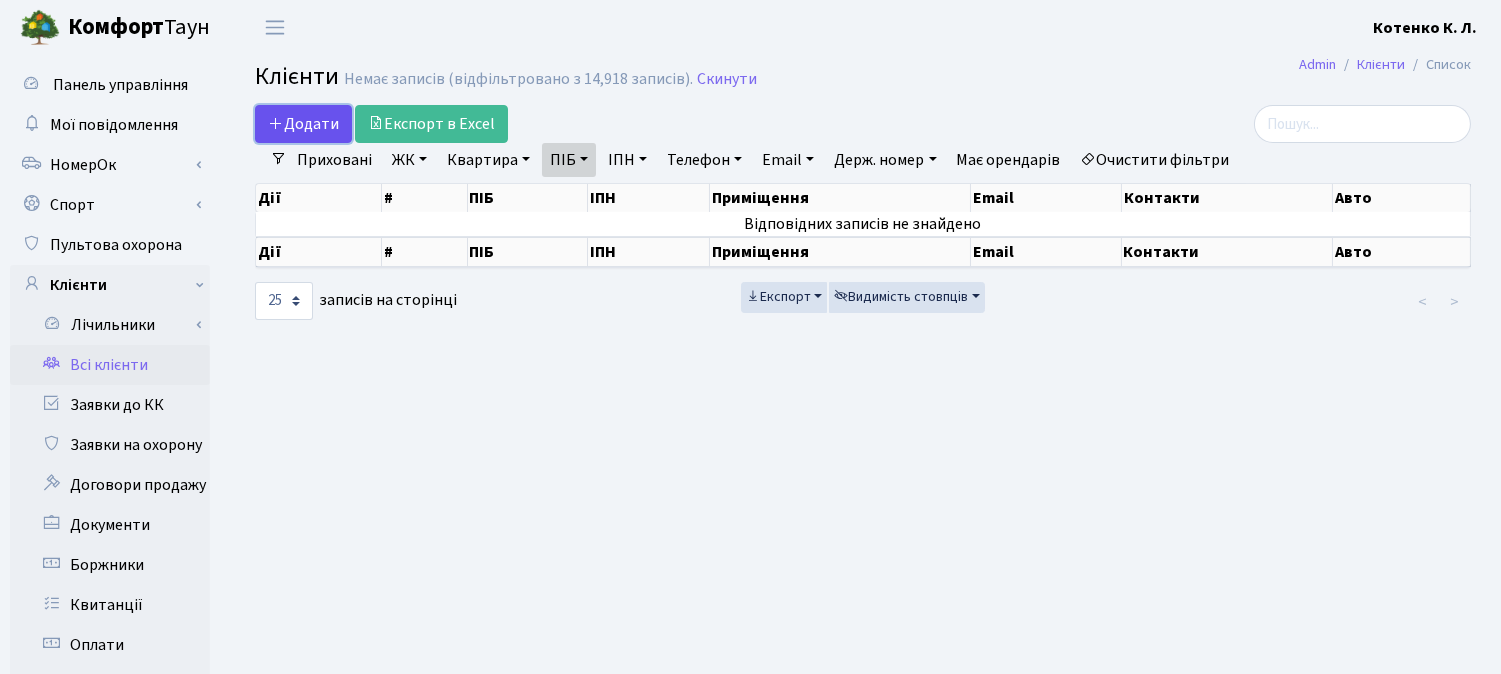 scroll, scrollTop: 0, scrollLeft: 0, axis: both 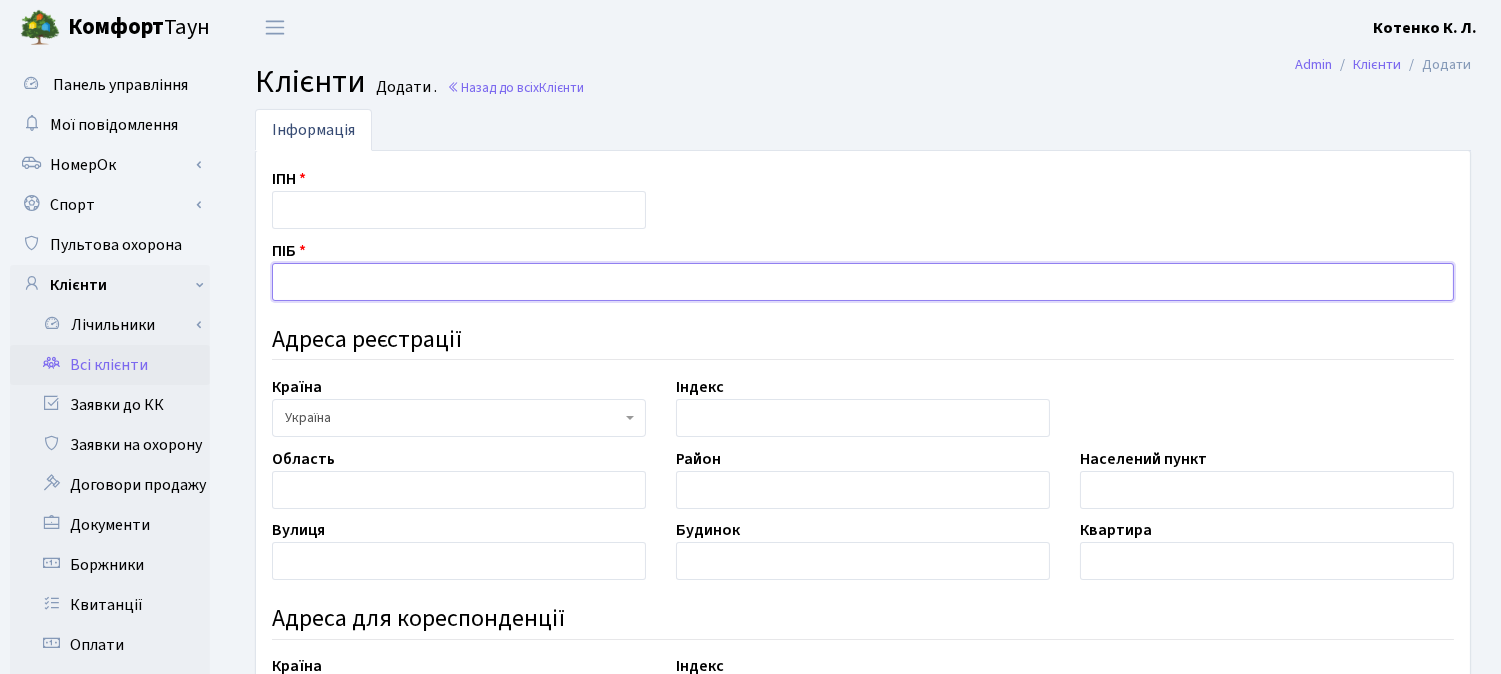 drag, startPoint x: 0, startPoint y: 0, endPoint x: 320, endPoint y: 285, distance: 428.51486 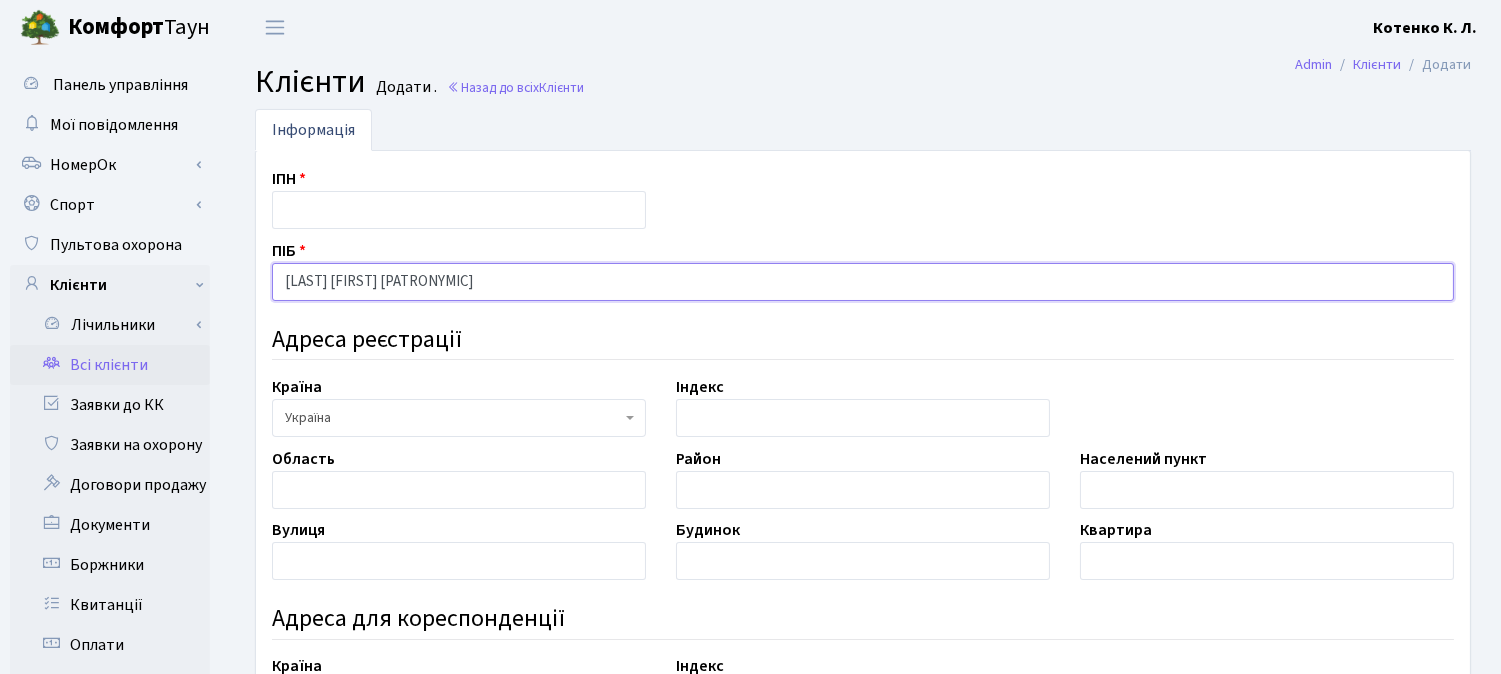 type on "[LAST] [FIRST] [PATRONYMIC]" 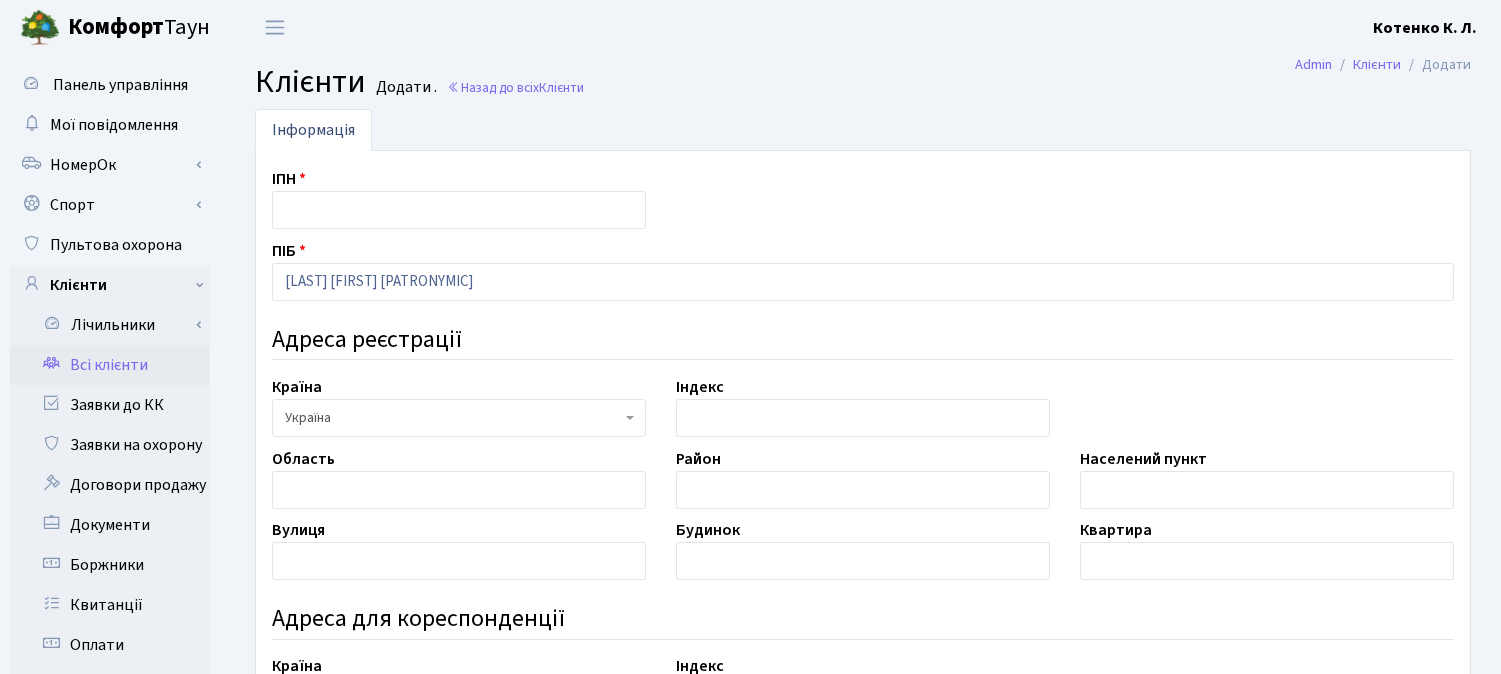 click on "ІПН" at bounding box center (459, 198) 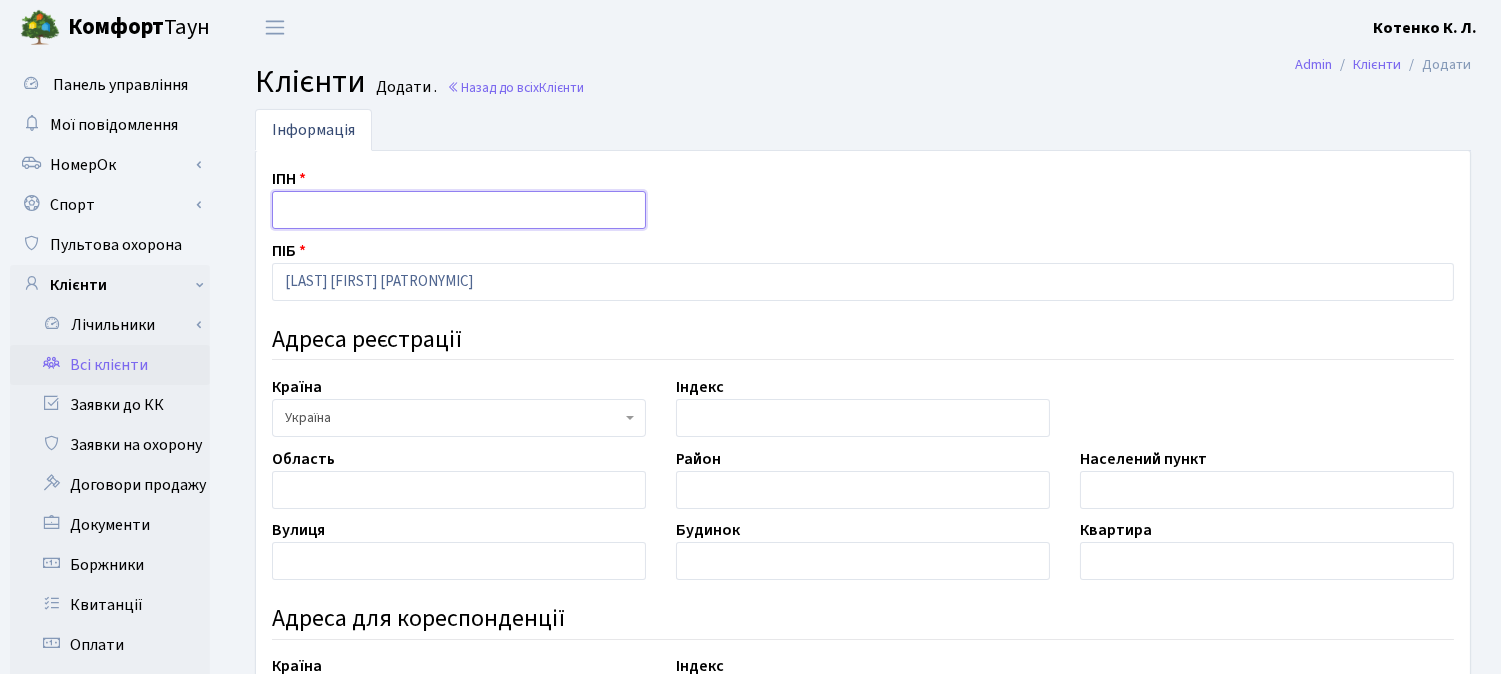 click at bounding box center [459, 210] 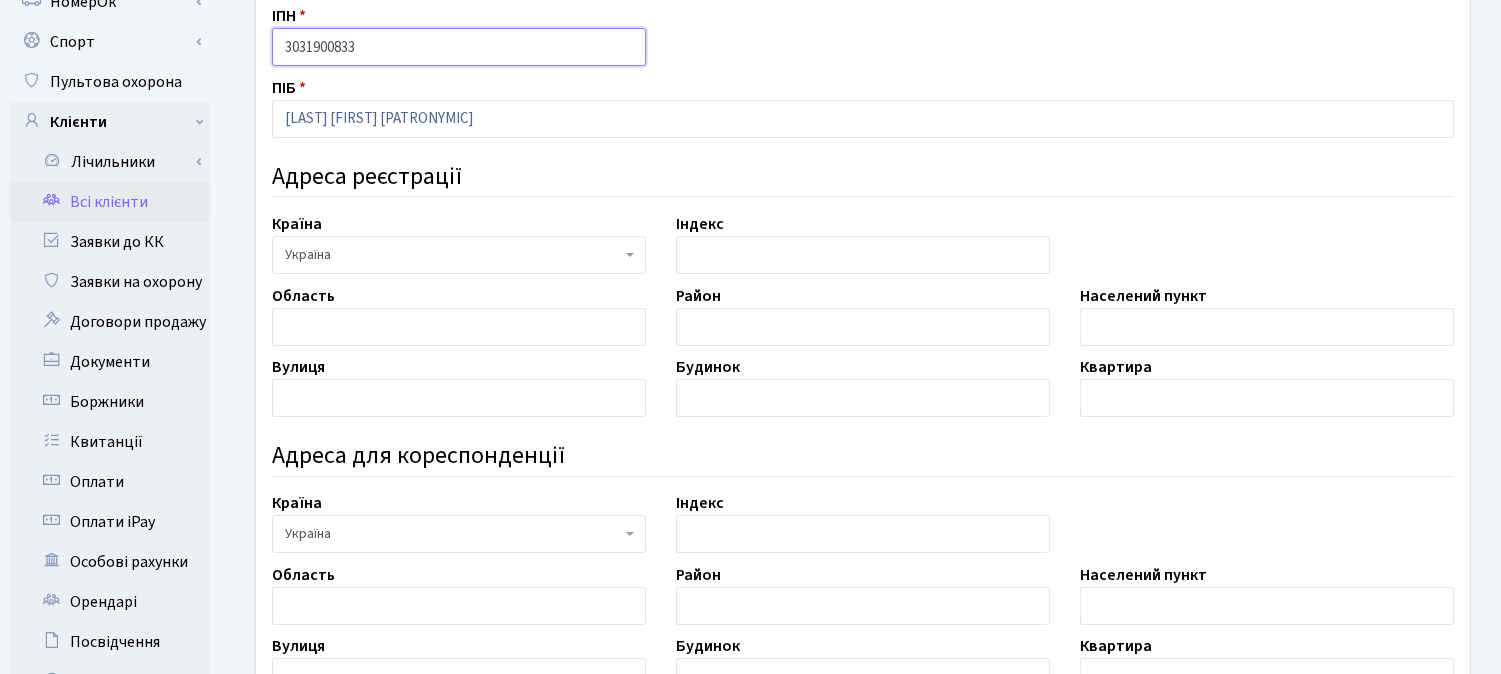 scroll, scrollTop: 222, scrollLeft: 0, axis: vertical 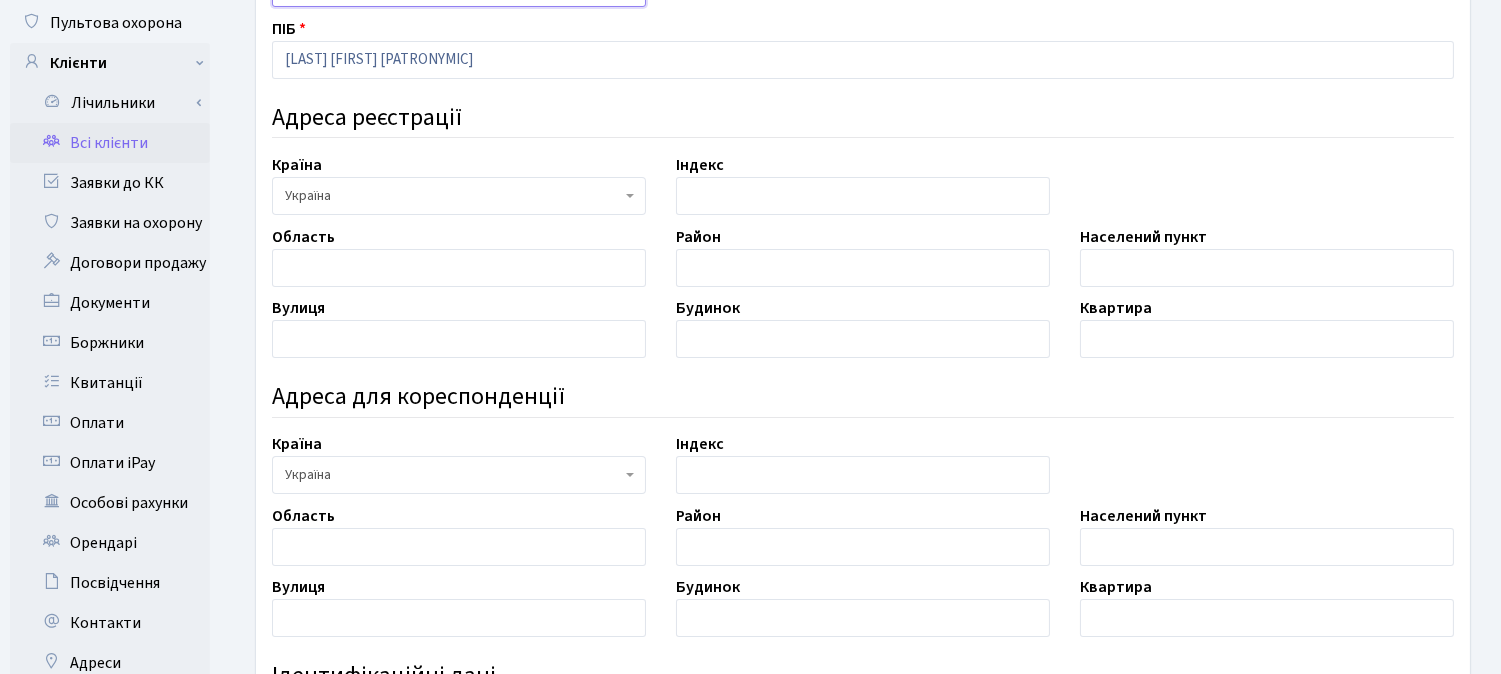 type on "3031900833" 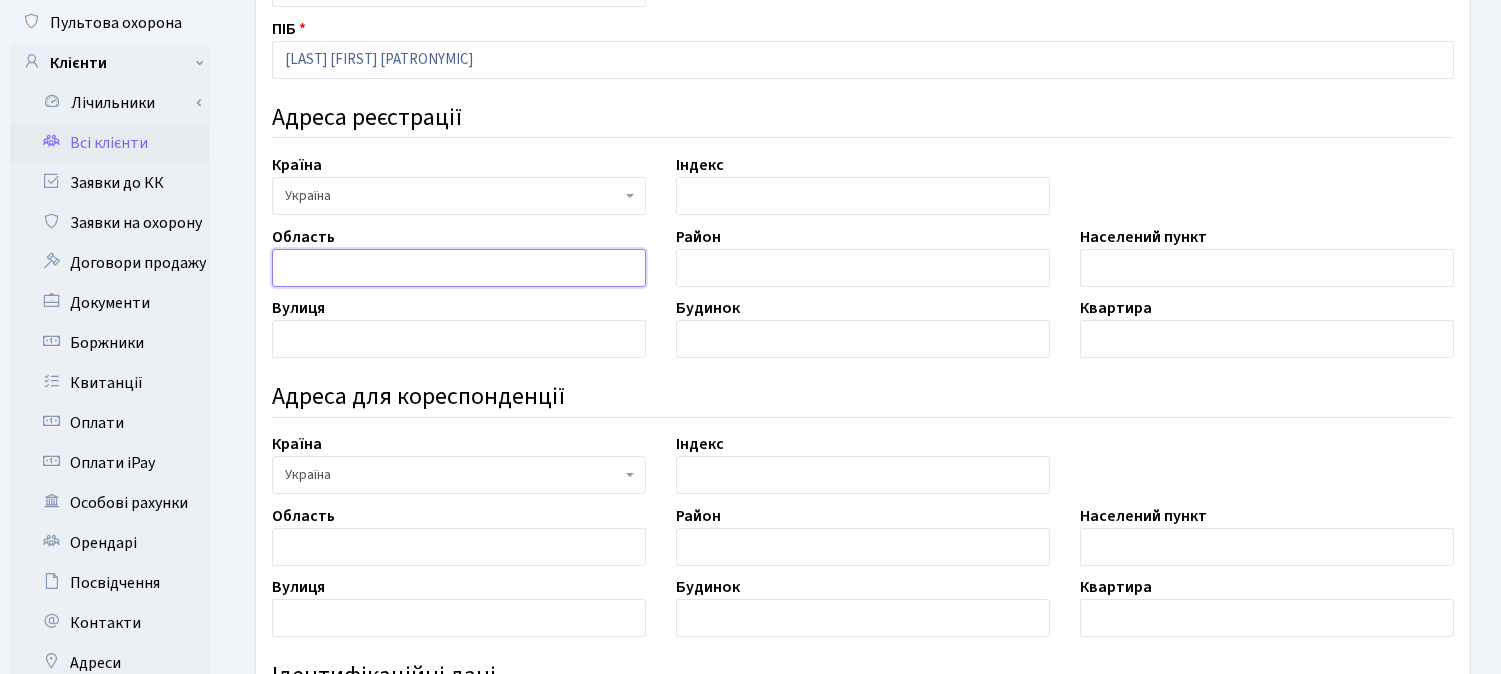 click at bounding box center (459, 268) 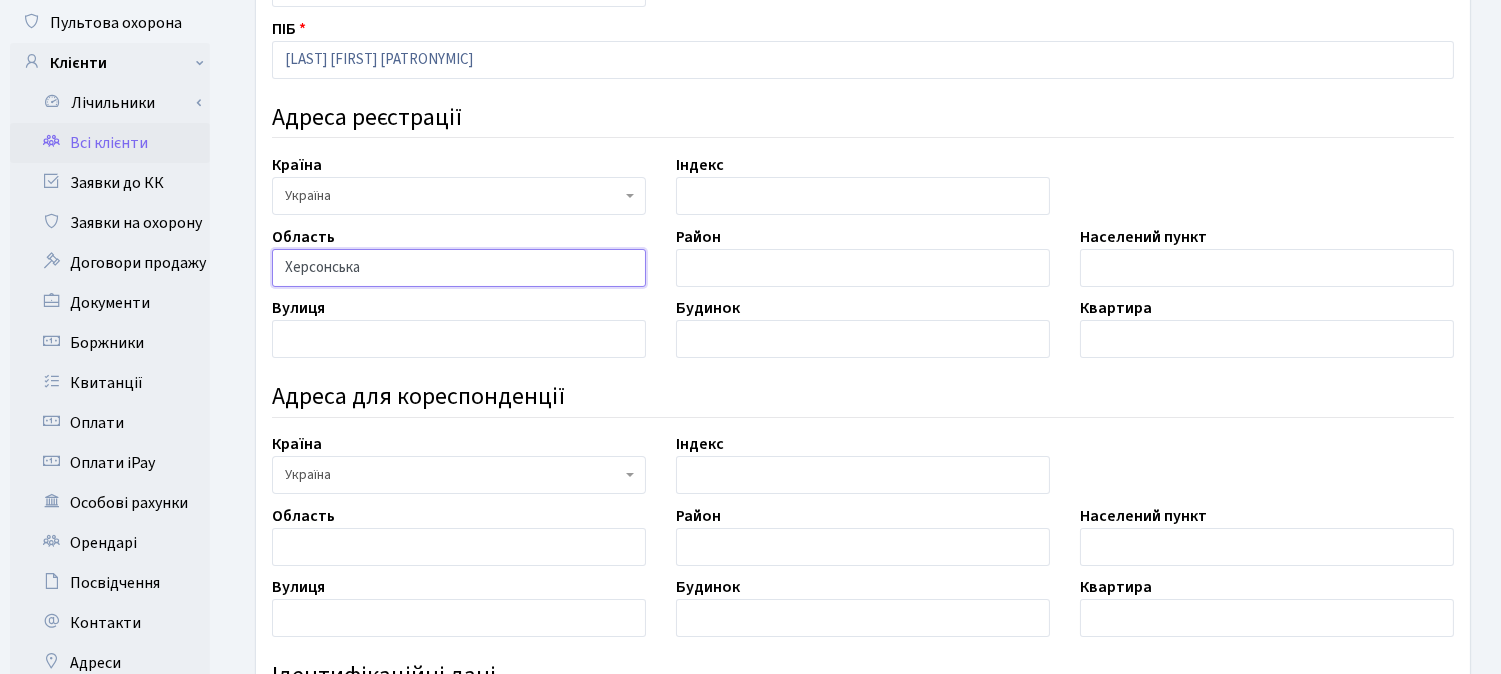 type on "Херсонська" 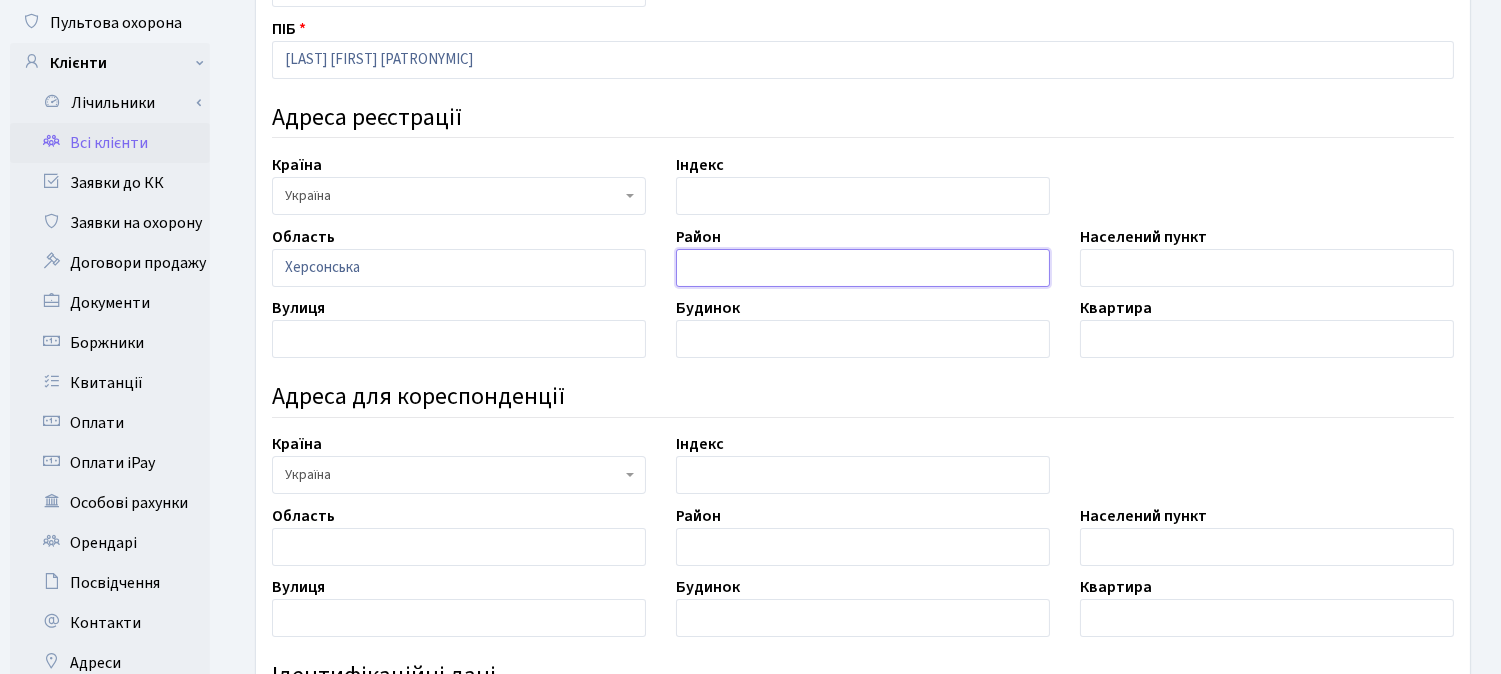 click at bounding box center (863, 268) 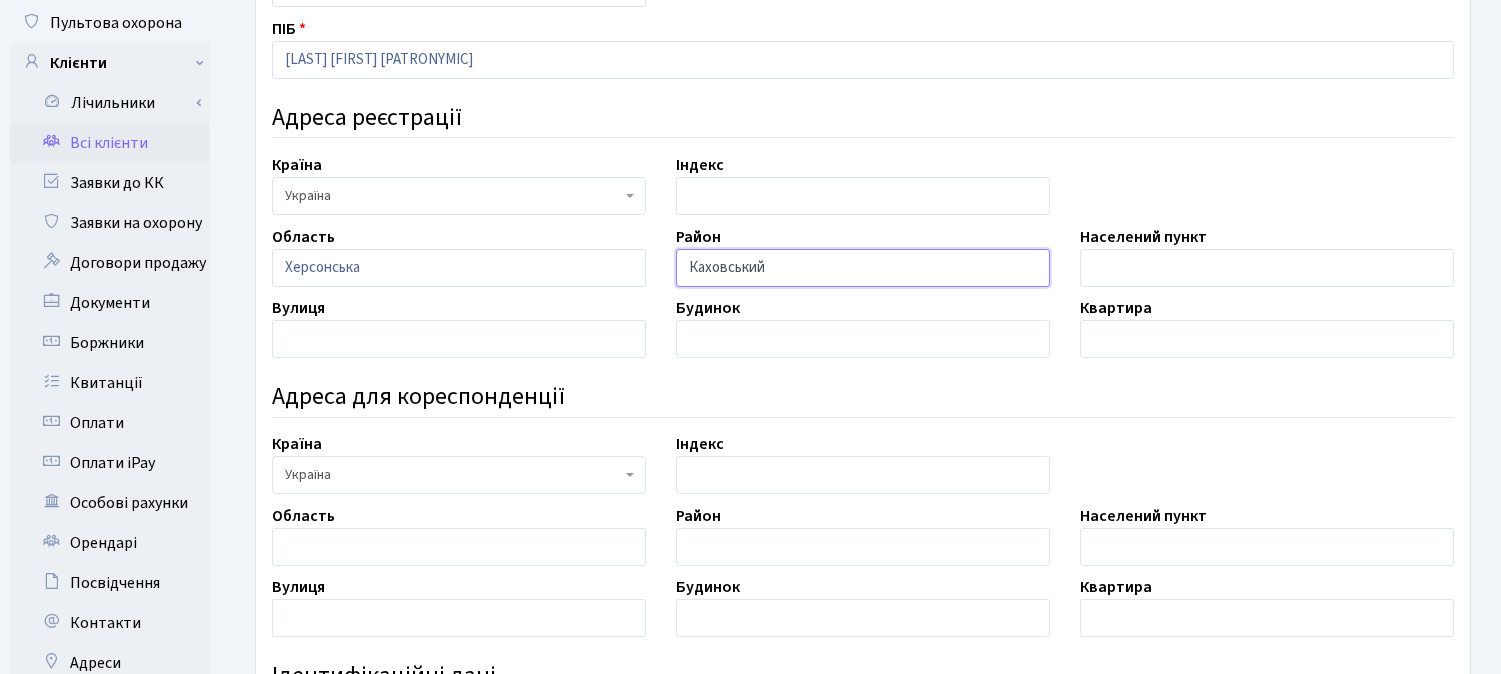 type on "Каховський" 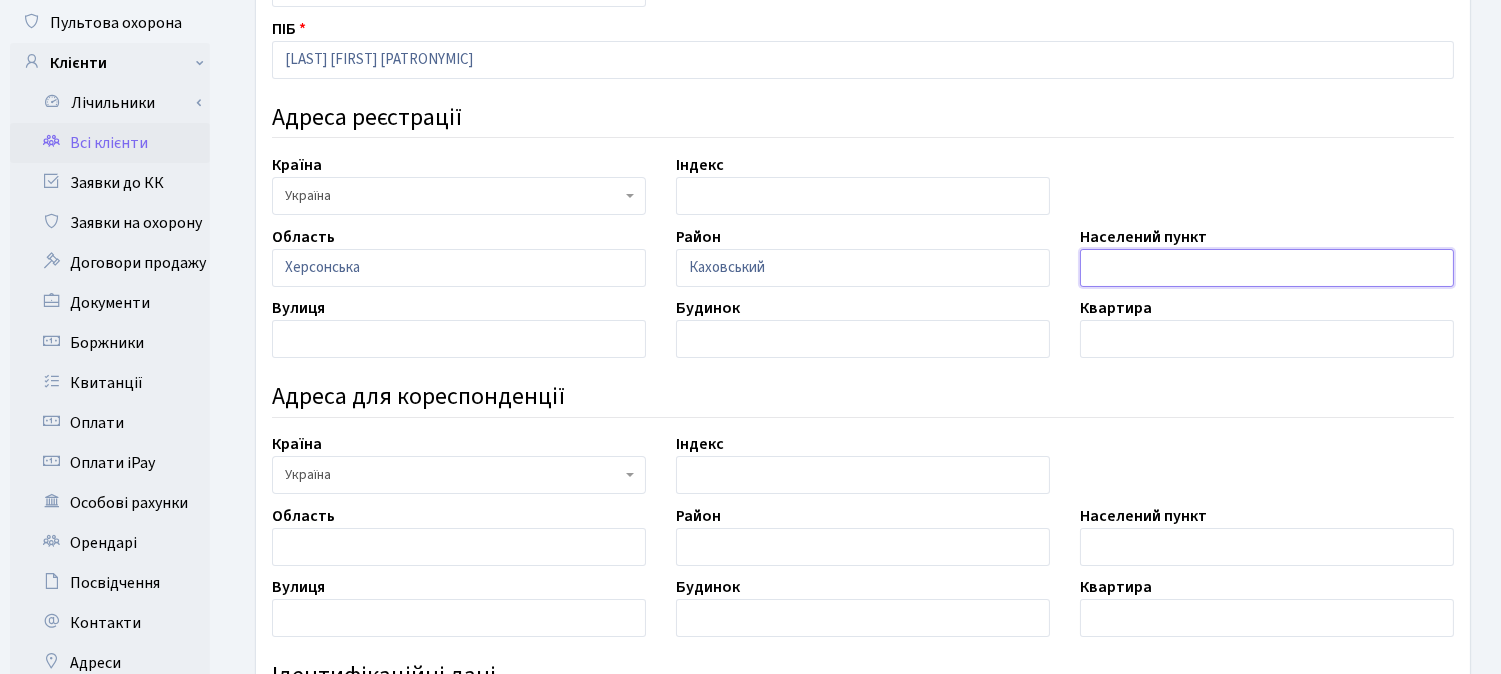 click at bounding box center (1267, 268) 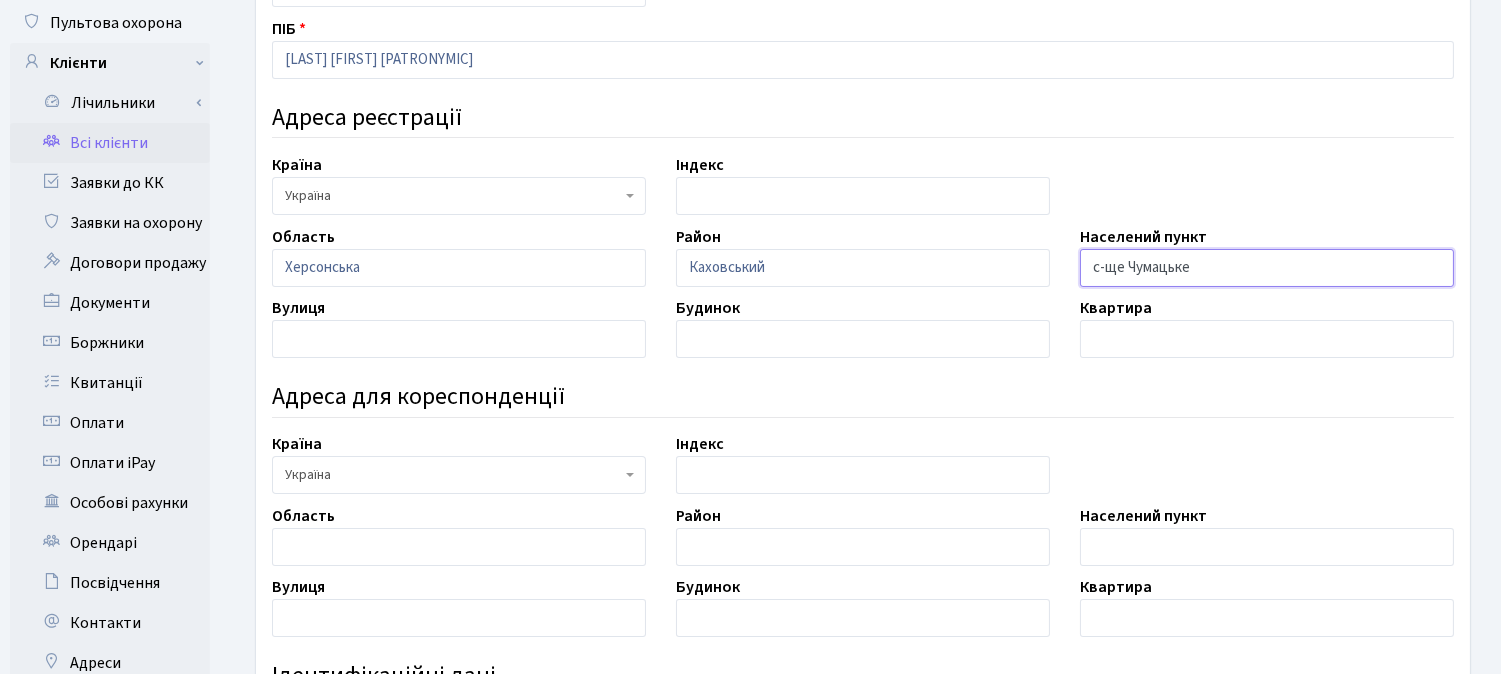 type on "с-ще Чумацьке" 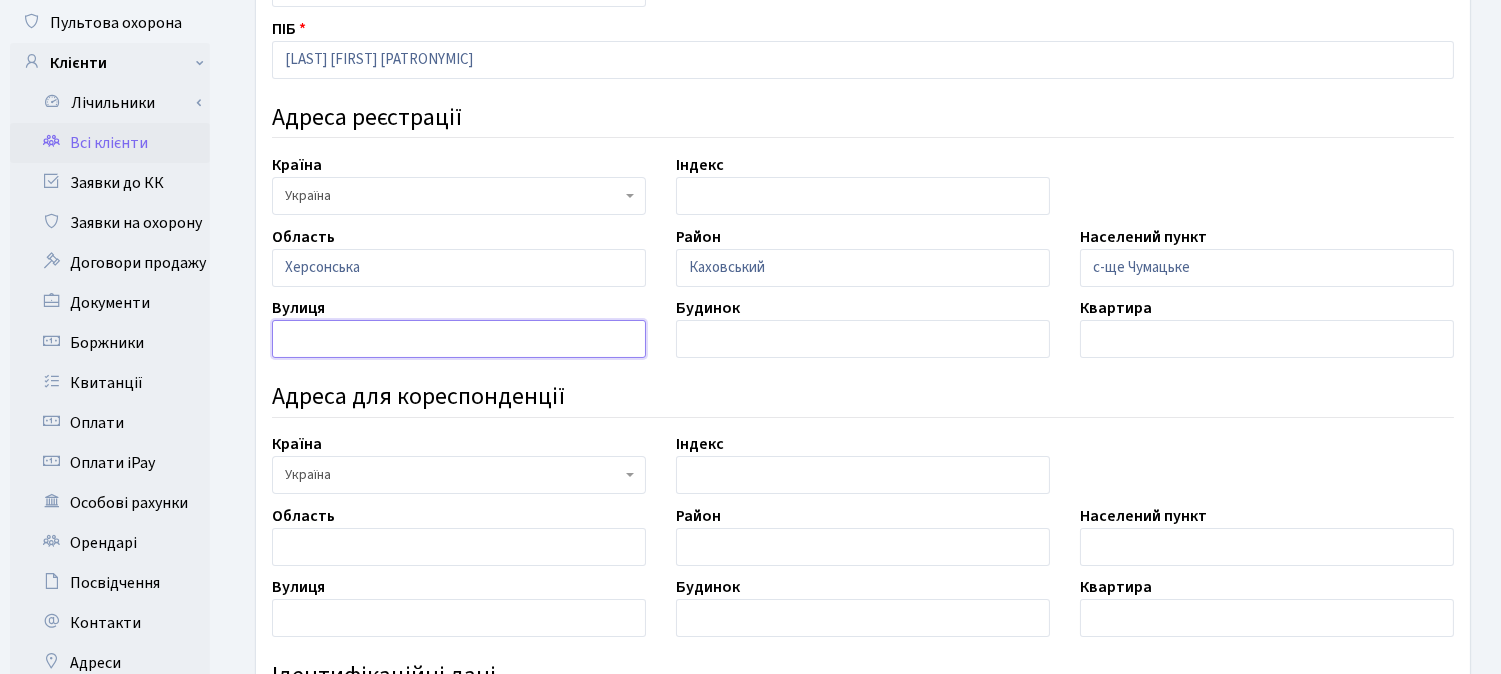 click at bounding box center [459, 339] 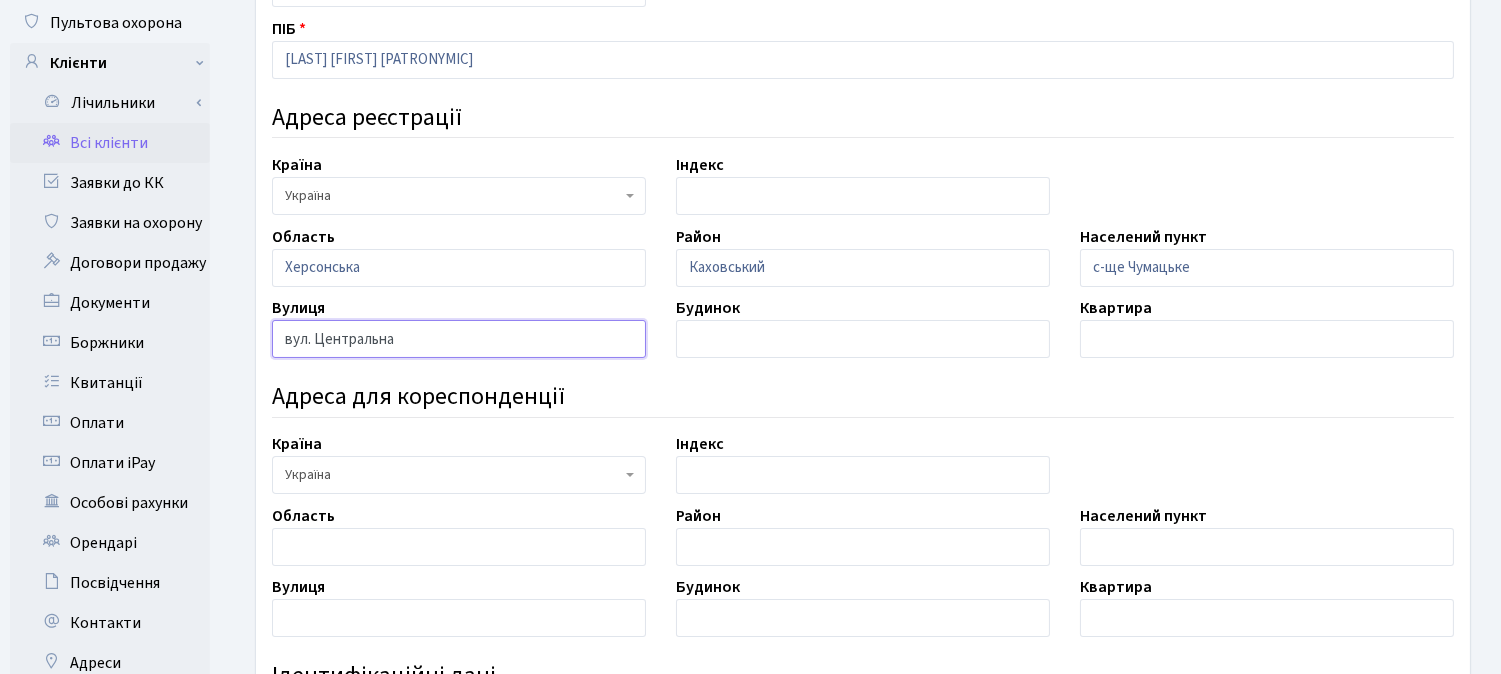 type on "вул. Центральна" 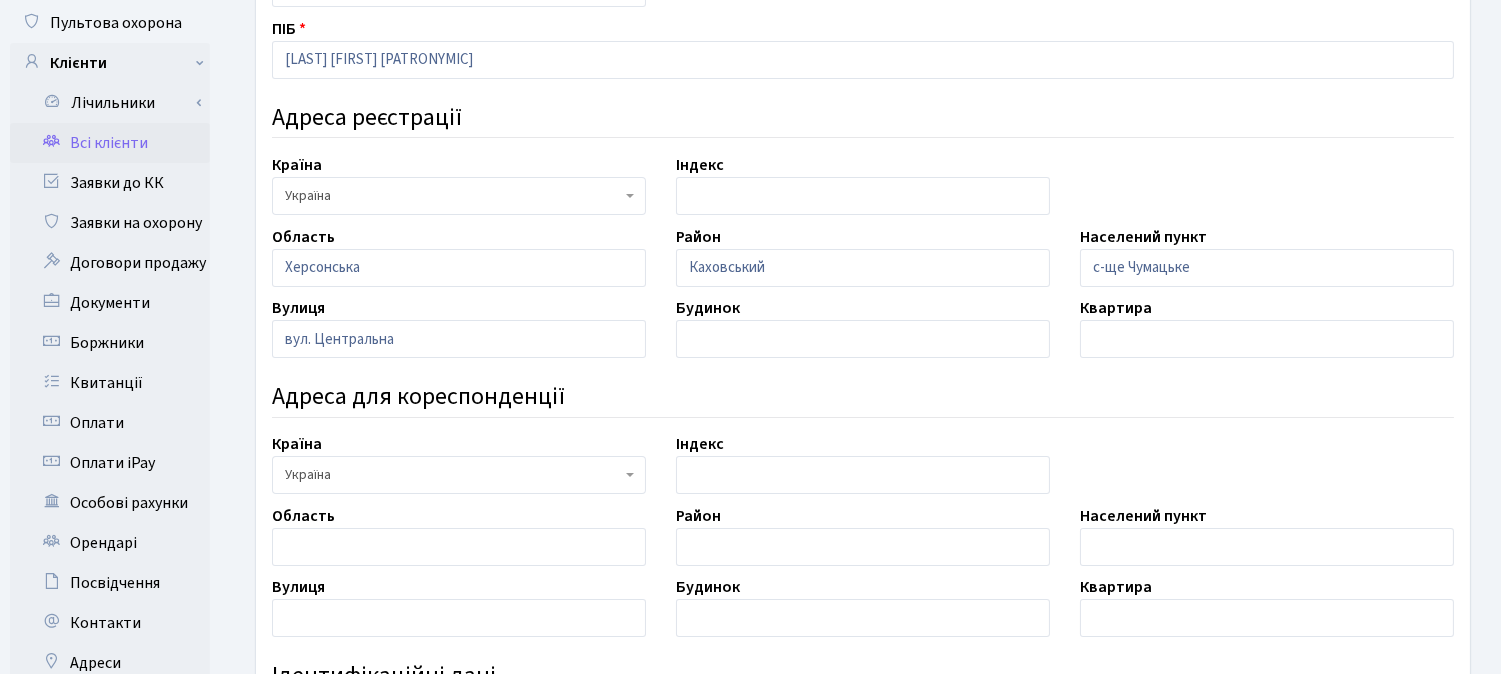 click on "Адреса для кореспонденції" at bounding box center [863, 397] 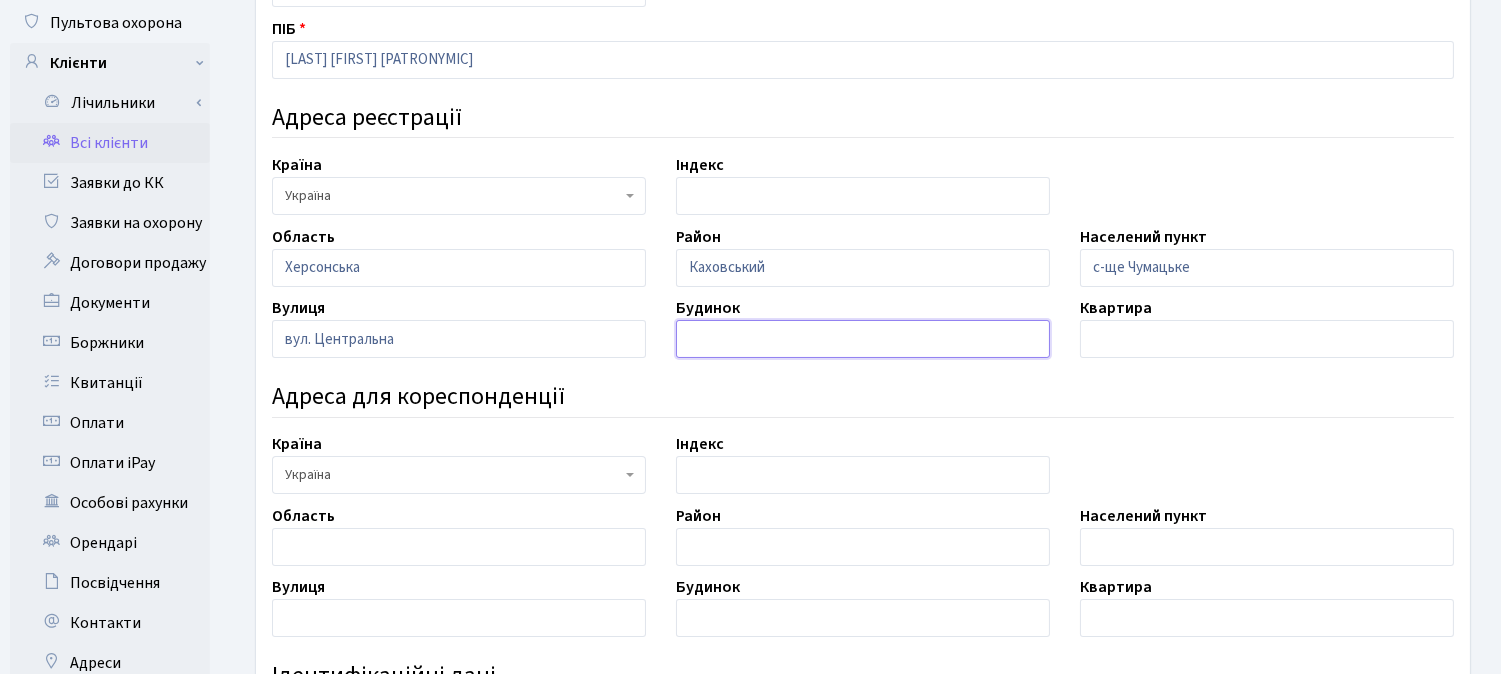 click at bounding box center [863, 339] 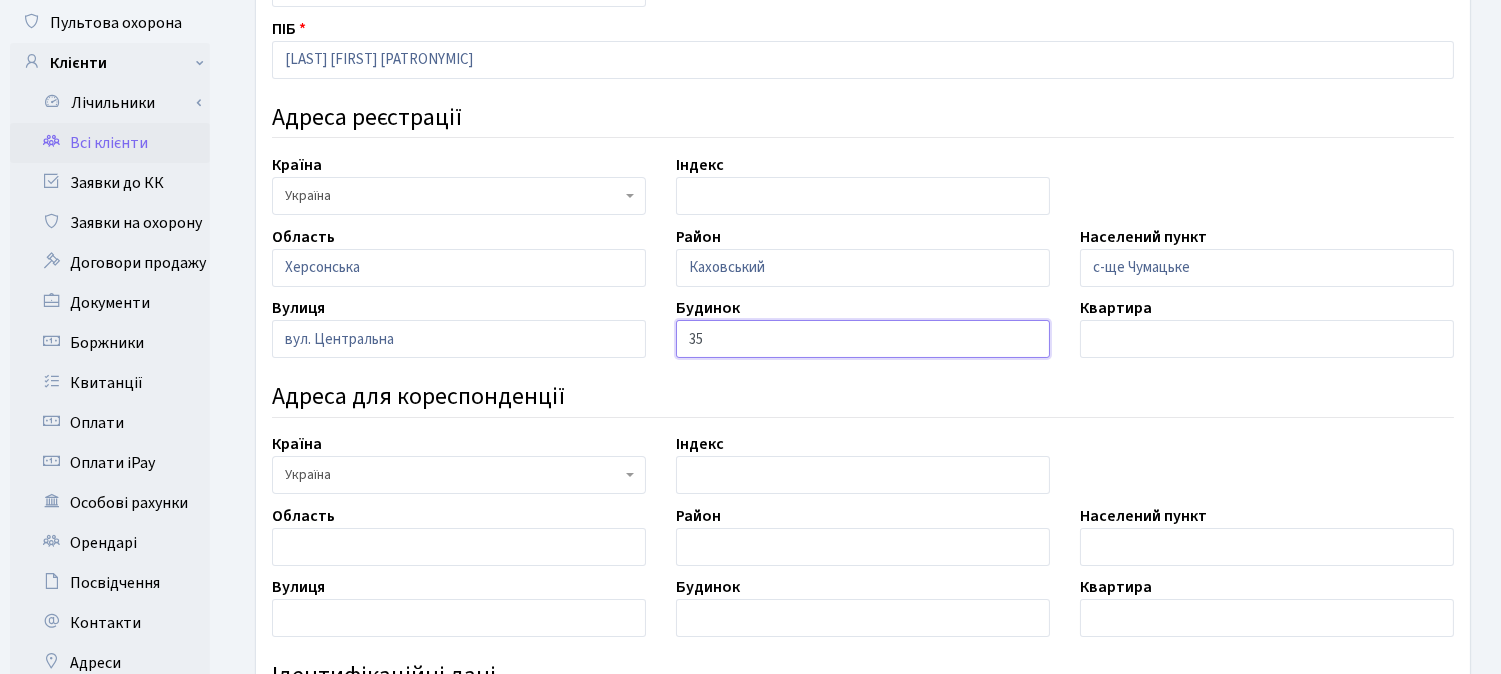 type on "35" 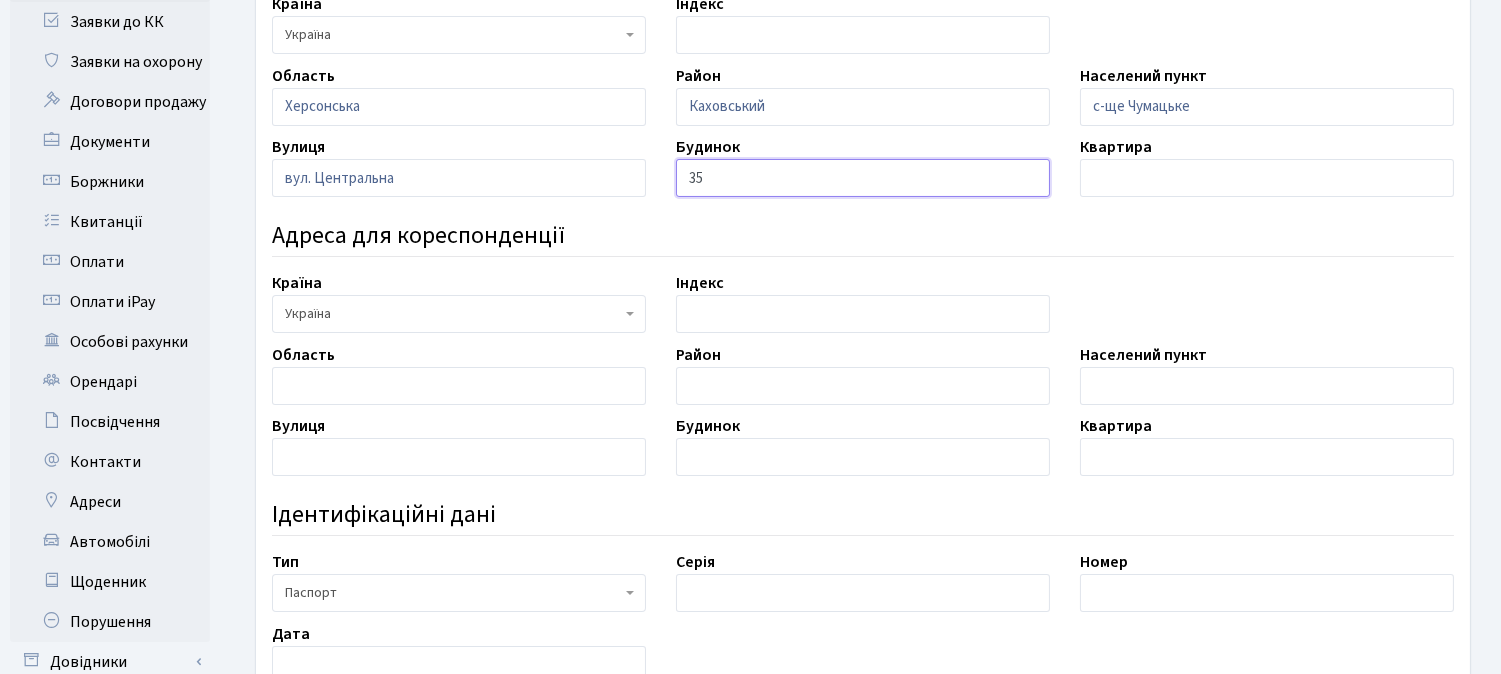 scroll, scrollTop: 555, scrollLeft: 0, axis: vertical 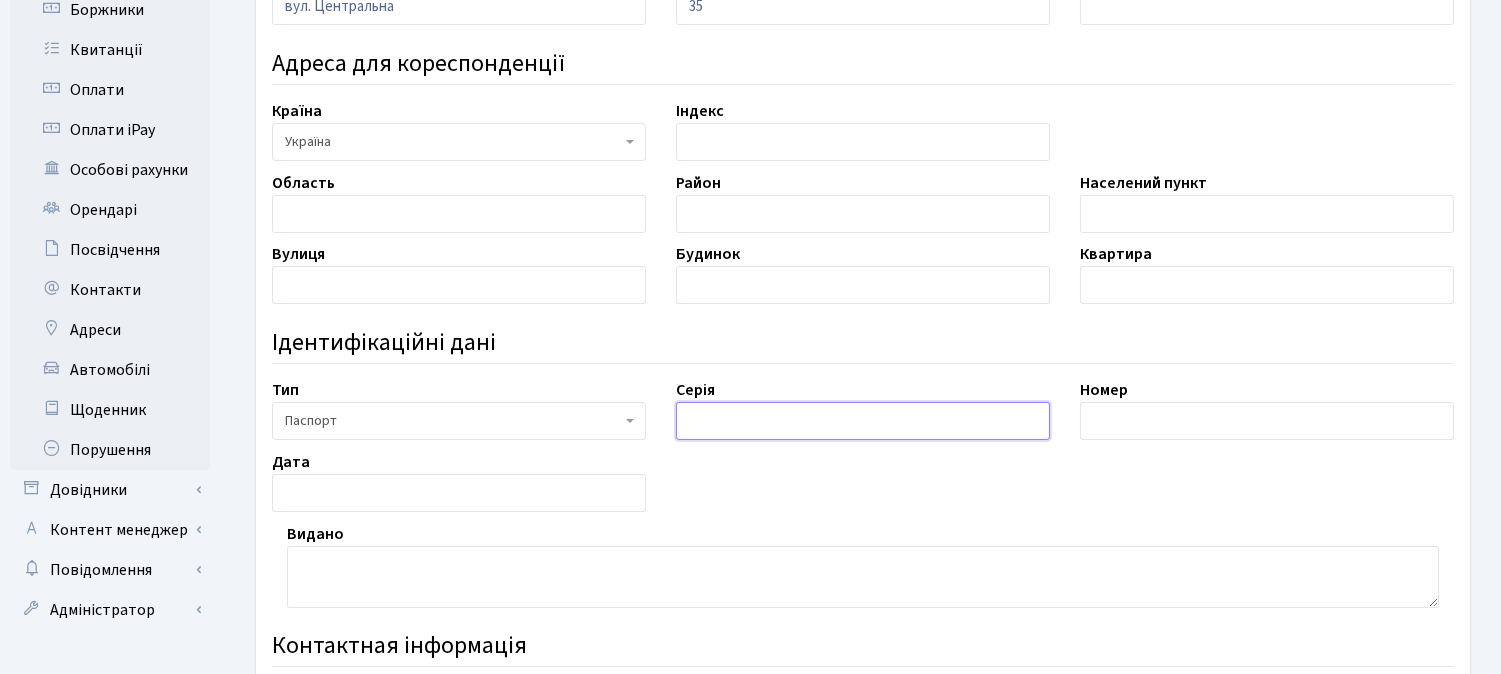 click at bounding box center [863, 421] 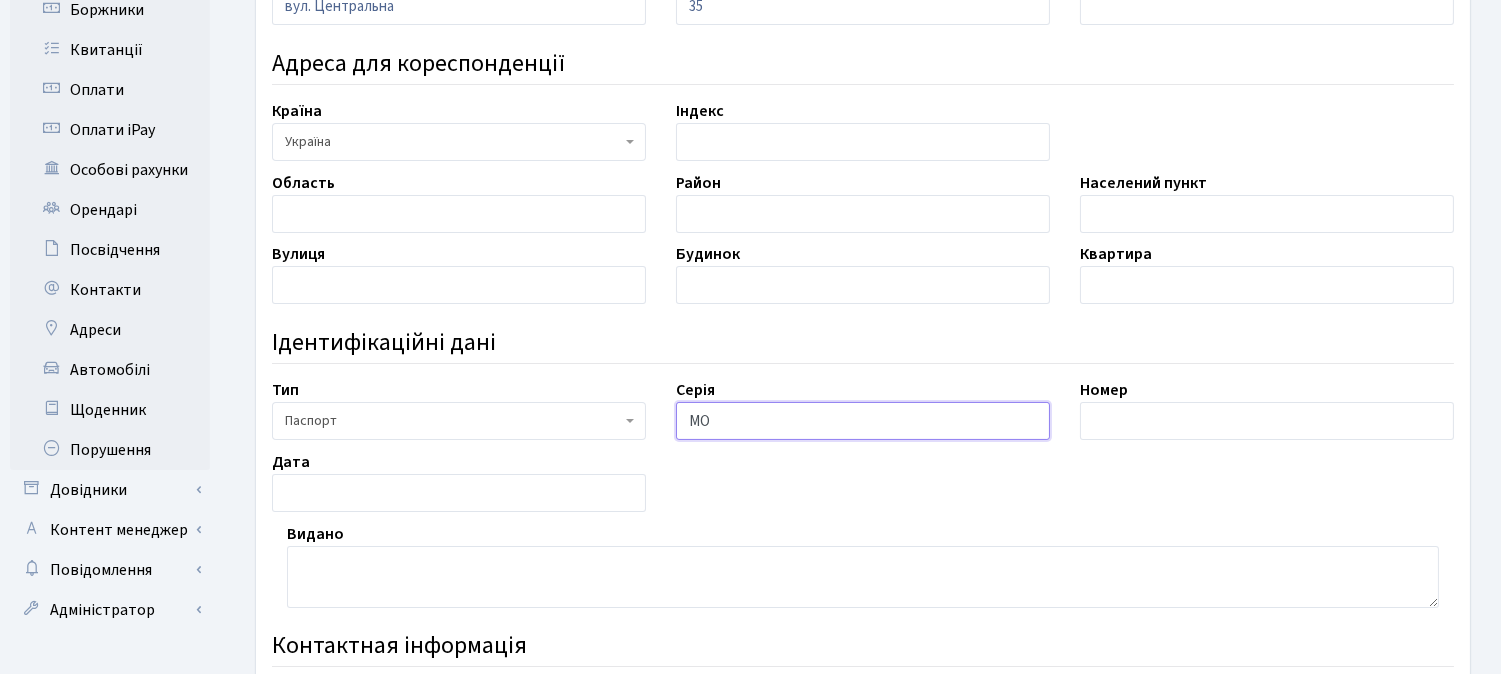 type on "МО" 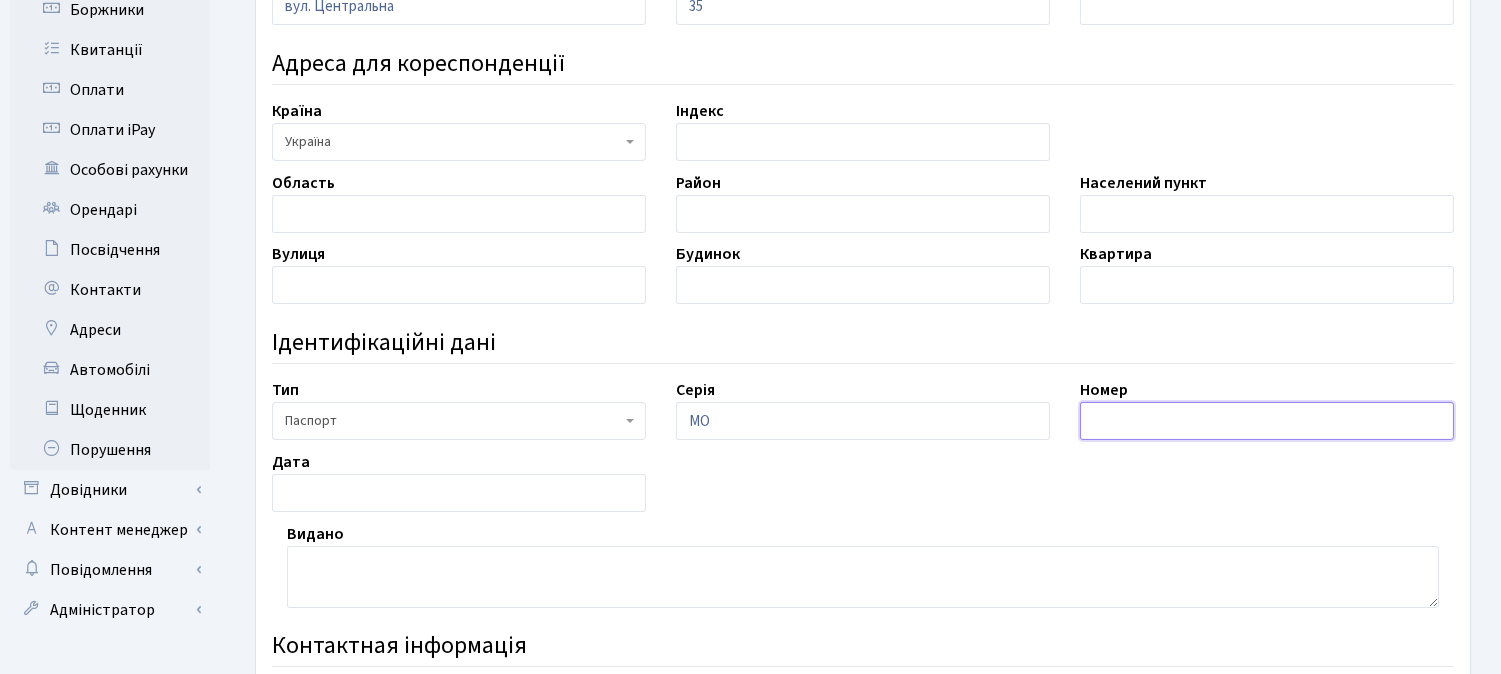 click at bounding box center [1267, 421] 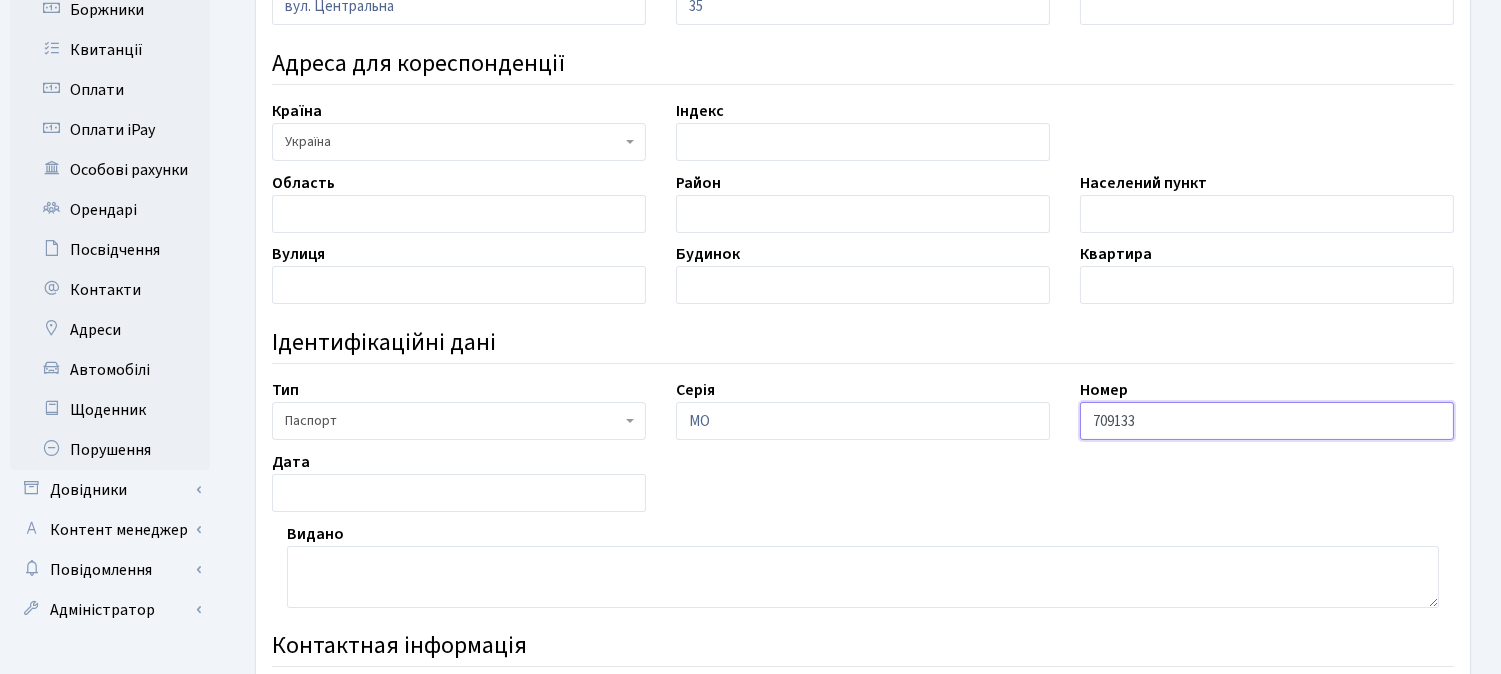 type on "709133" 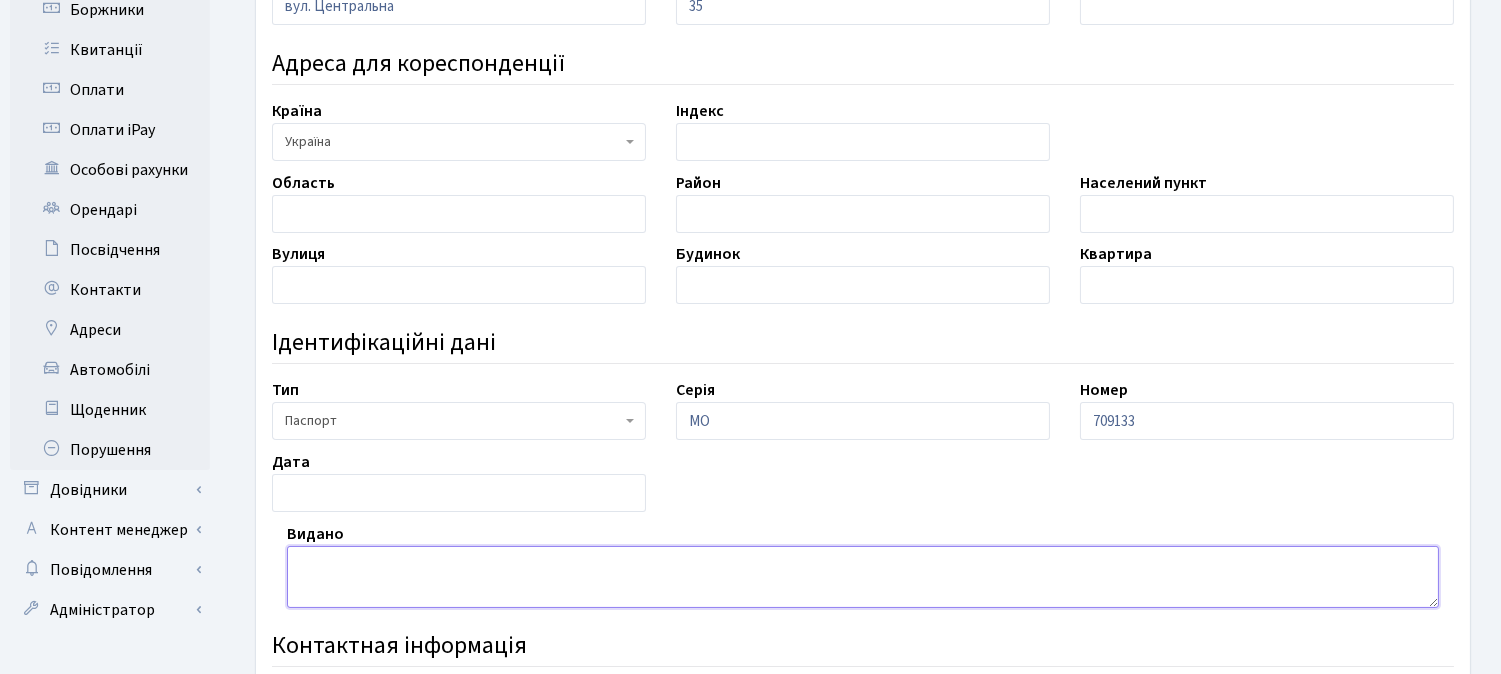 click at bounding box center (863, 577) 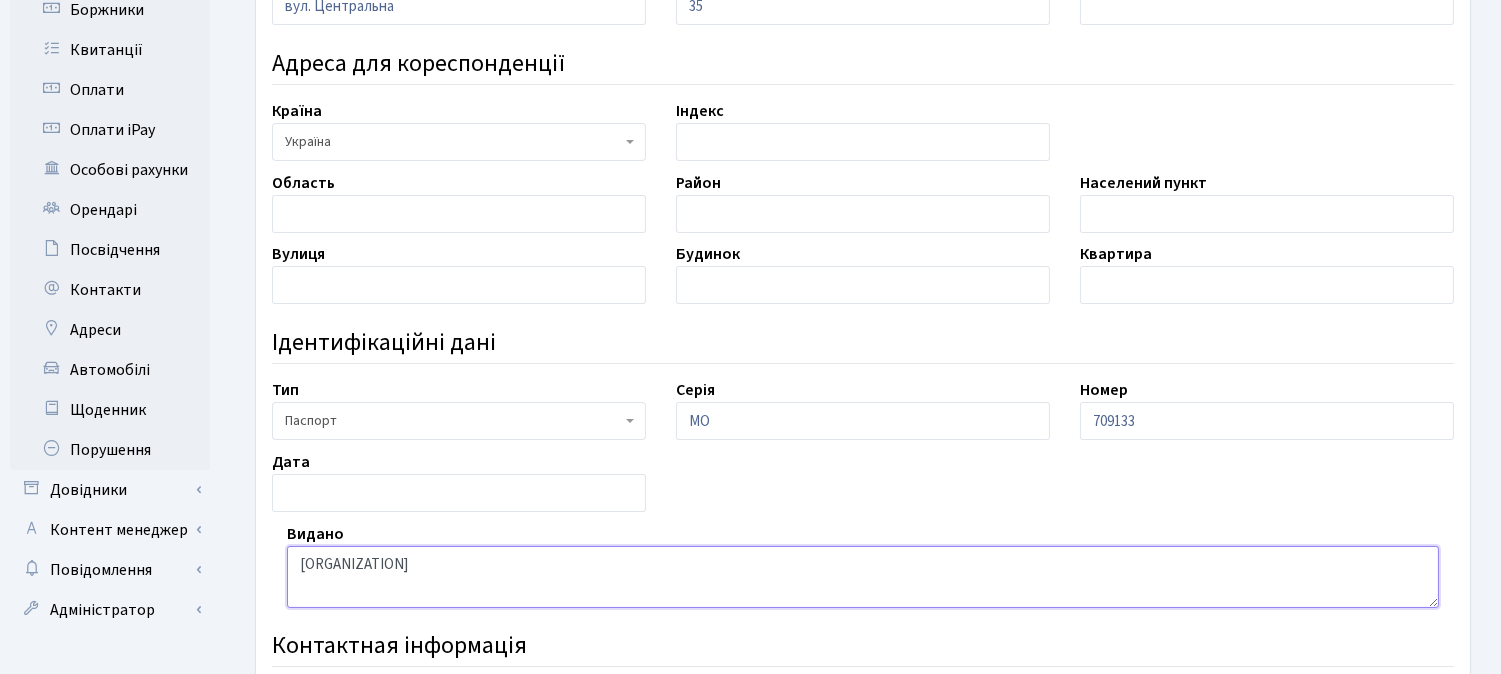 type on "[REGION] [DISTRICT]" 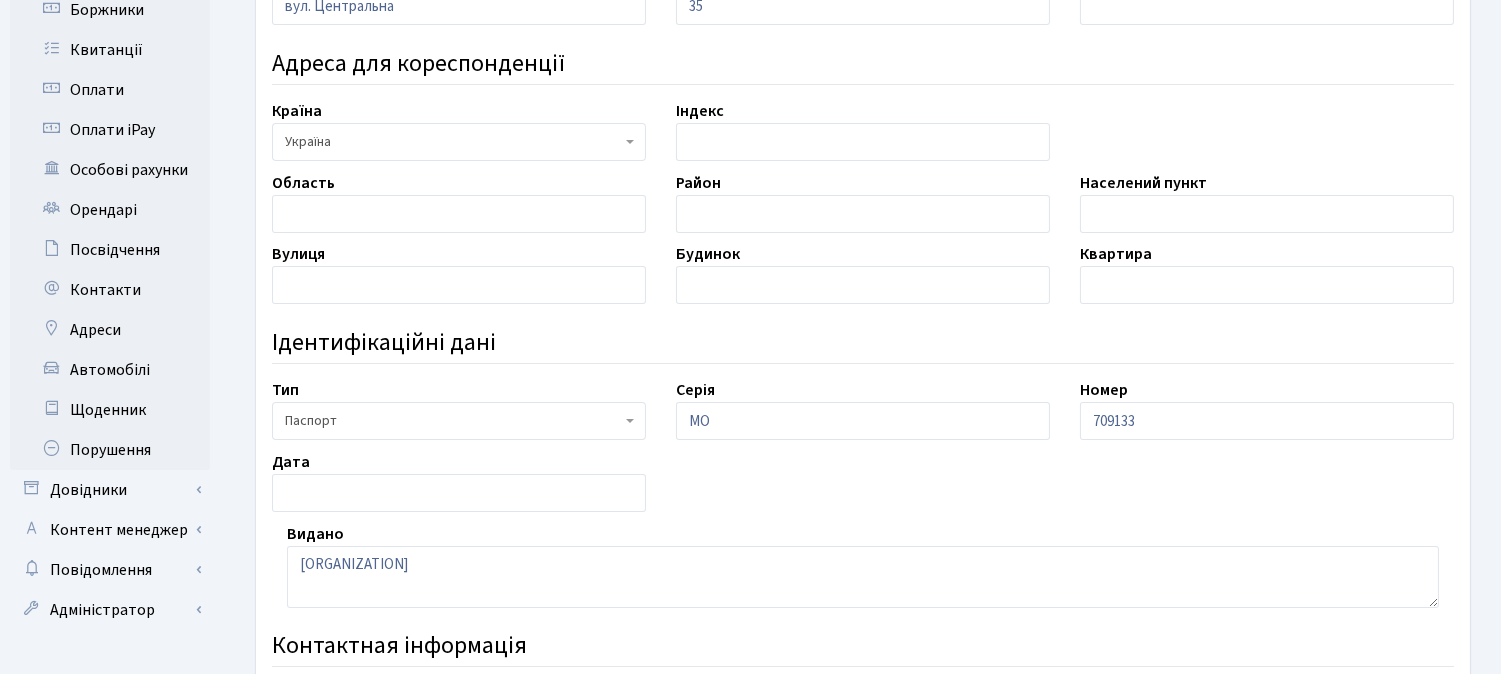 drag, startPoint x: 880, startPoint y: 536, endPoint x: 863, endPoint y: 513, distance: 28.600698 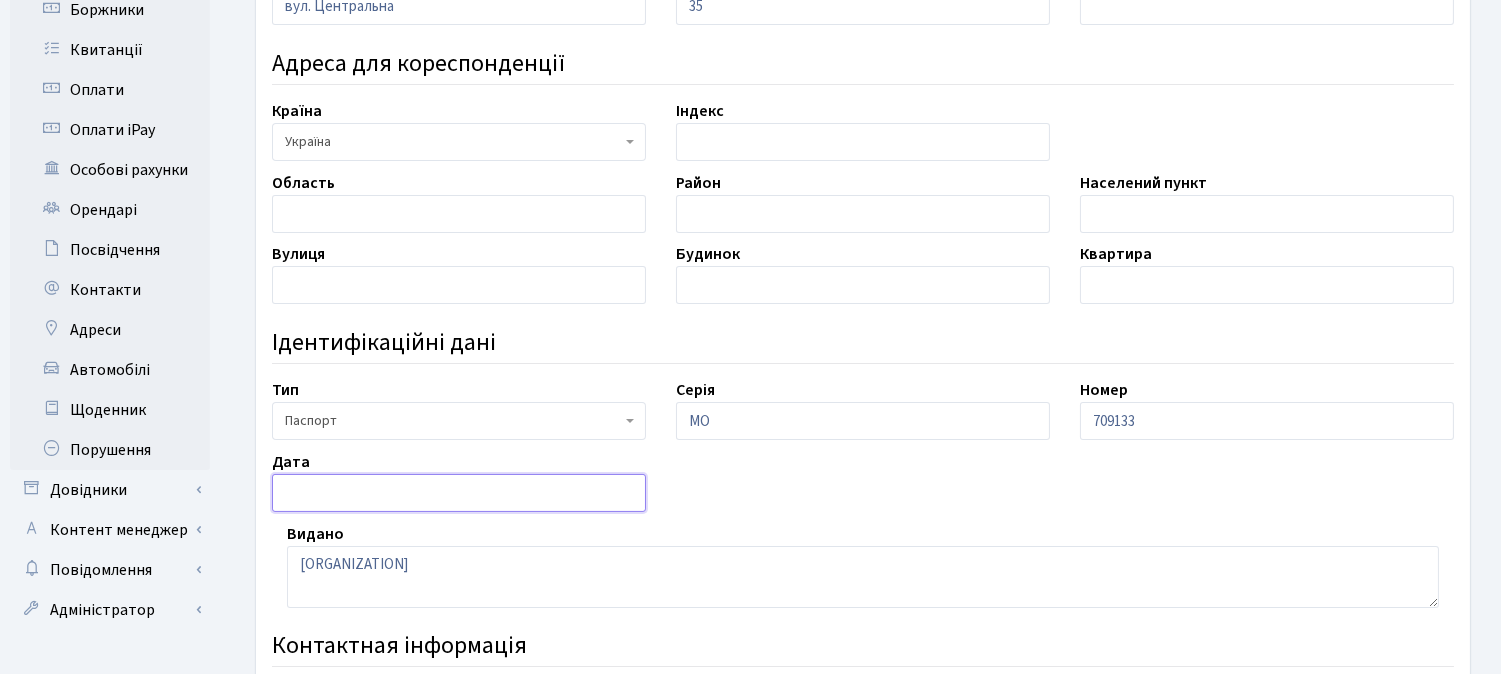 click at bounding box center [459, 493] 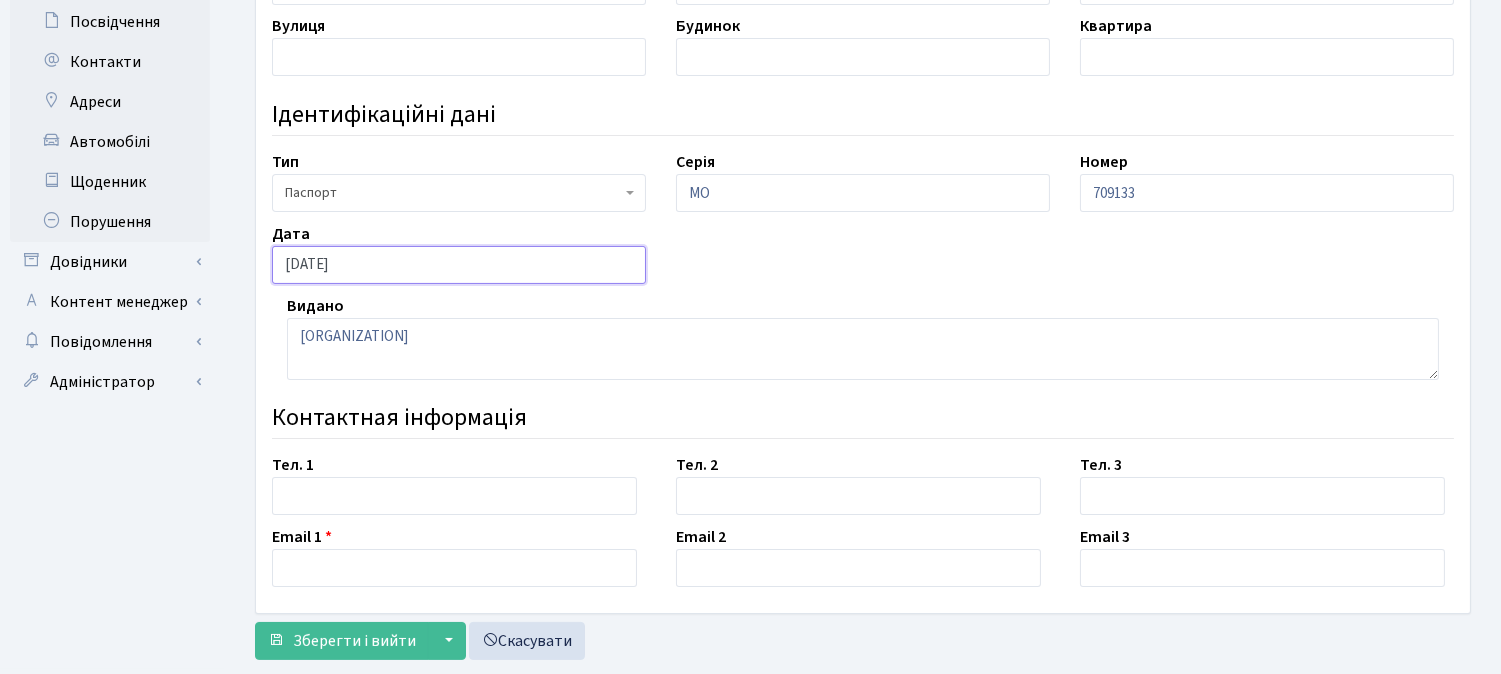 scroll, scrollTop: 828, scrollLeft: 0, axis: vertical 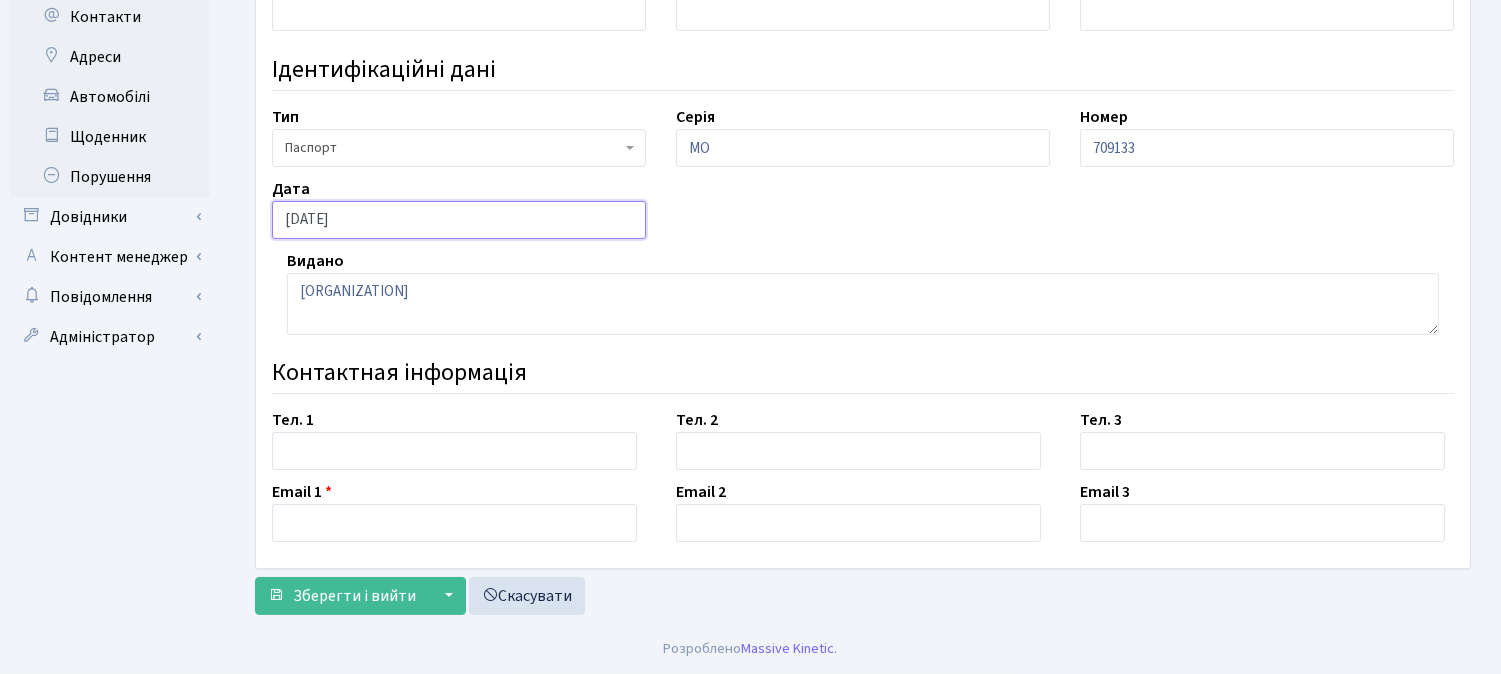type on "[DD].[MM].[YYYY]" 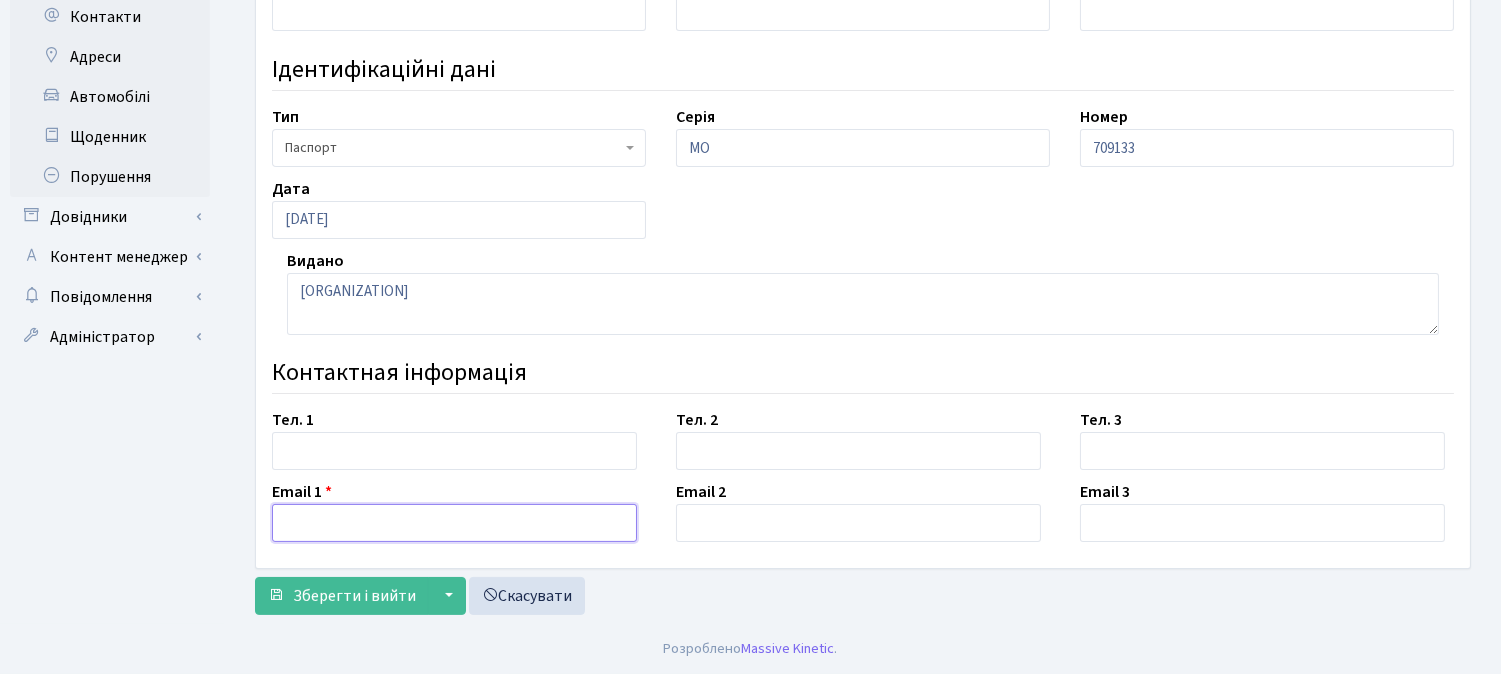 click at bounding box center [454, 523] 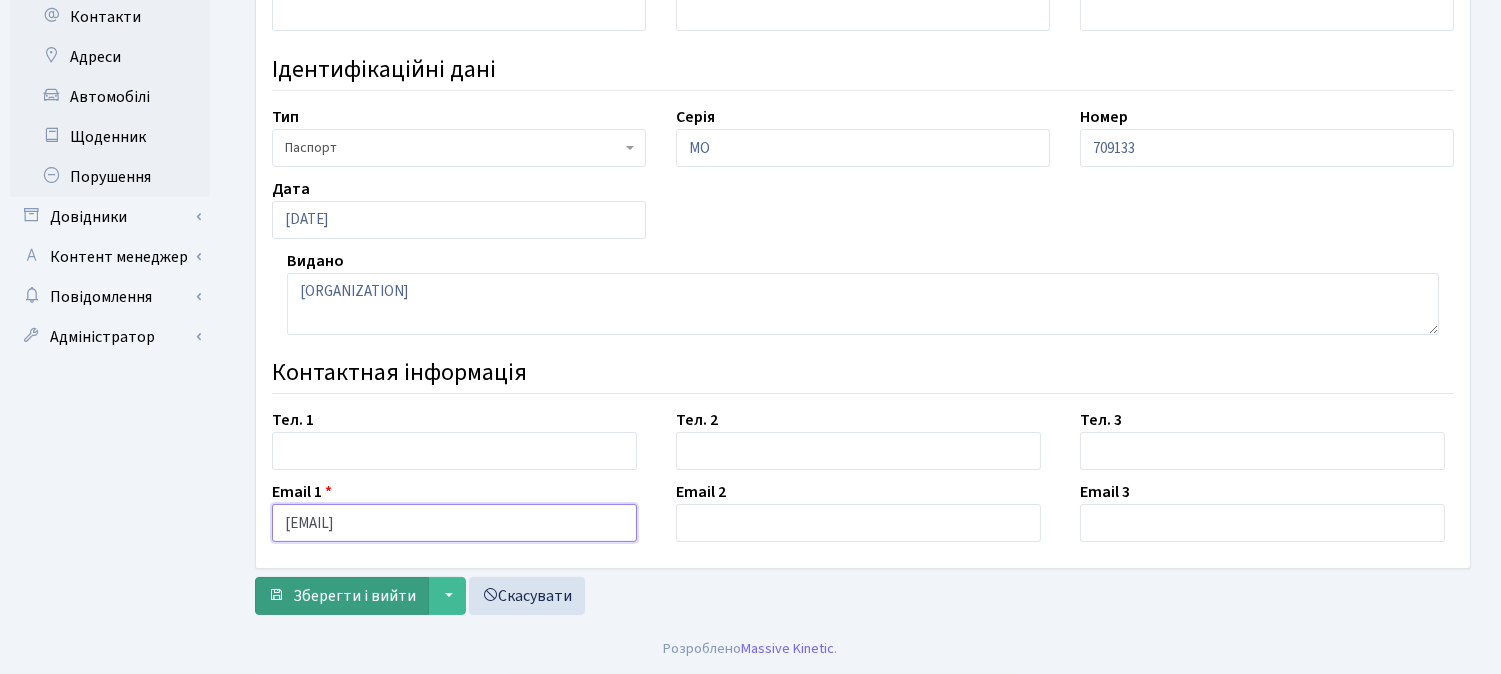 type on "[EMAIL]" 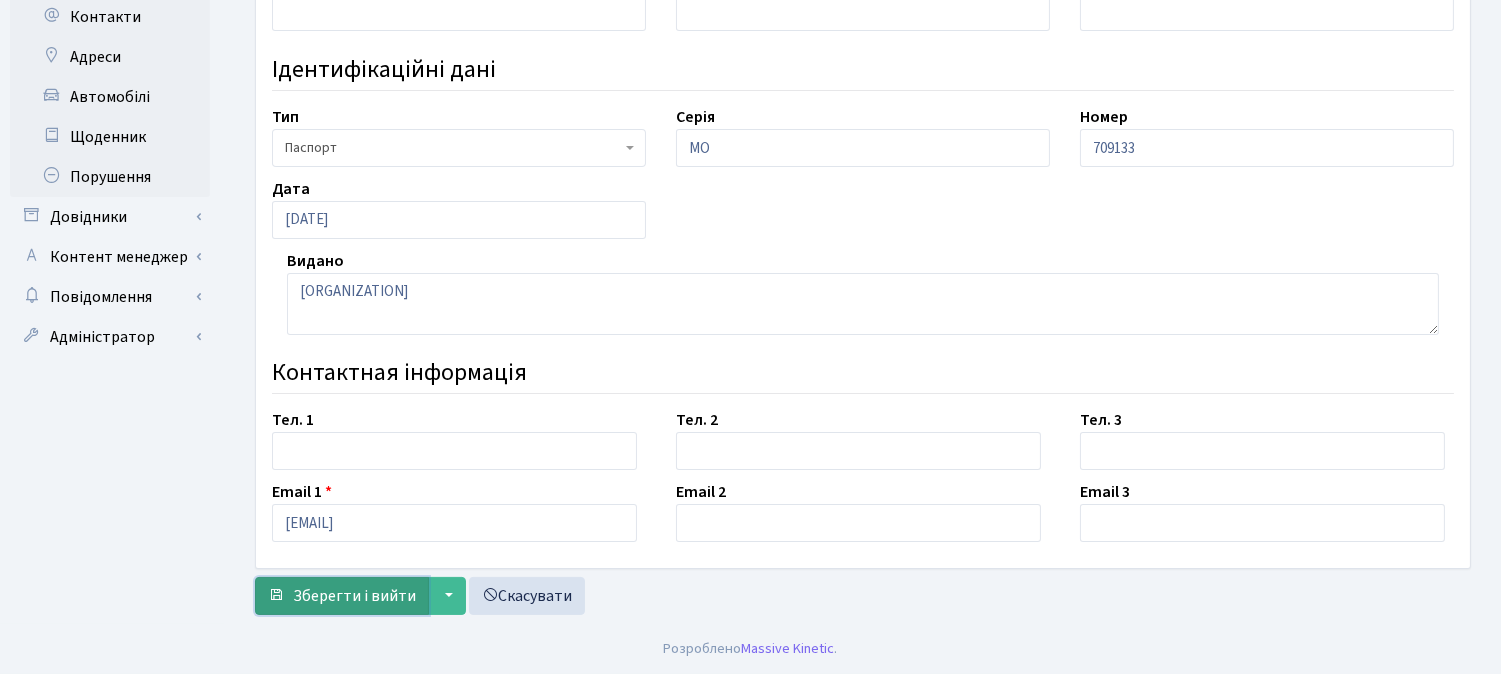 click on "Зберегти і вийти" at bounding box center [354, 596] 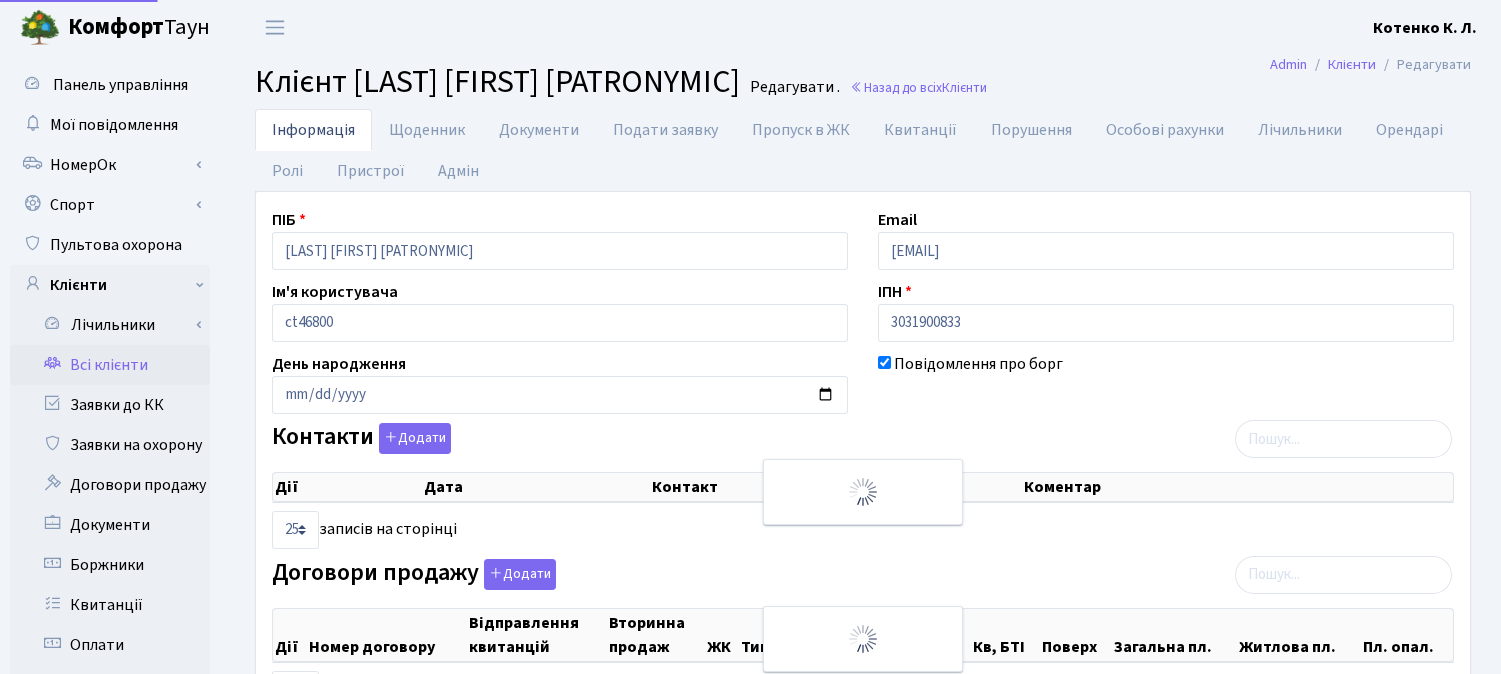 select on "25" 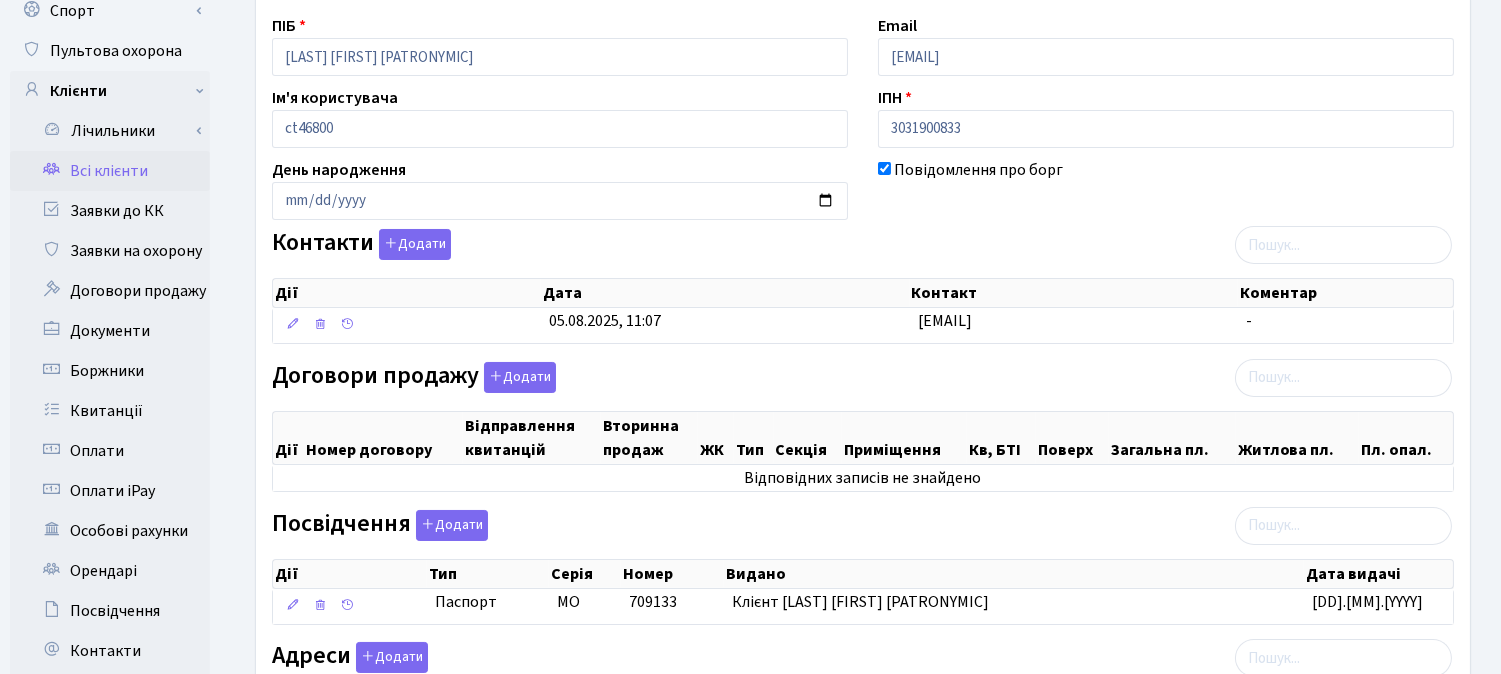 scroll, scrollTop: 333, scrollLeft: 0, axis: vertical 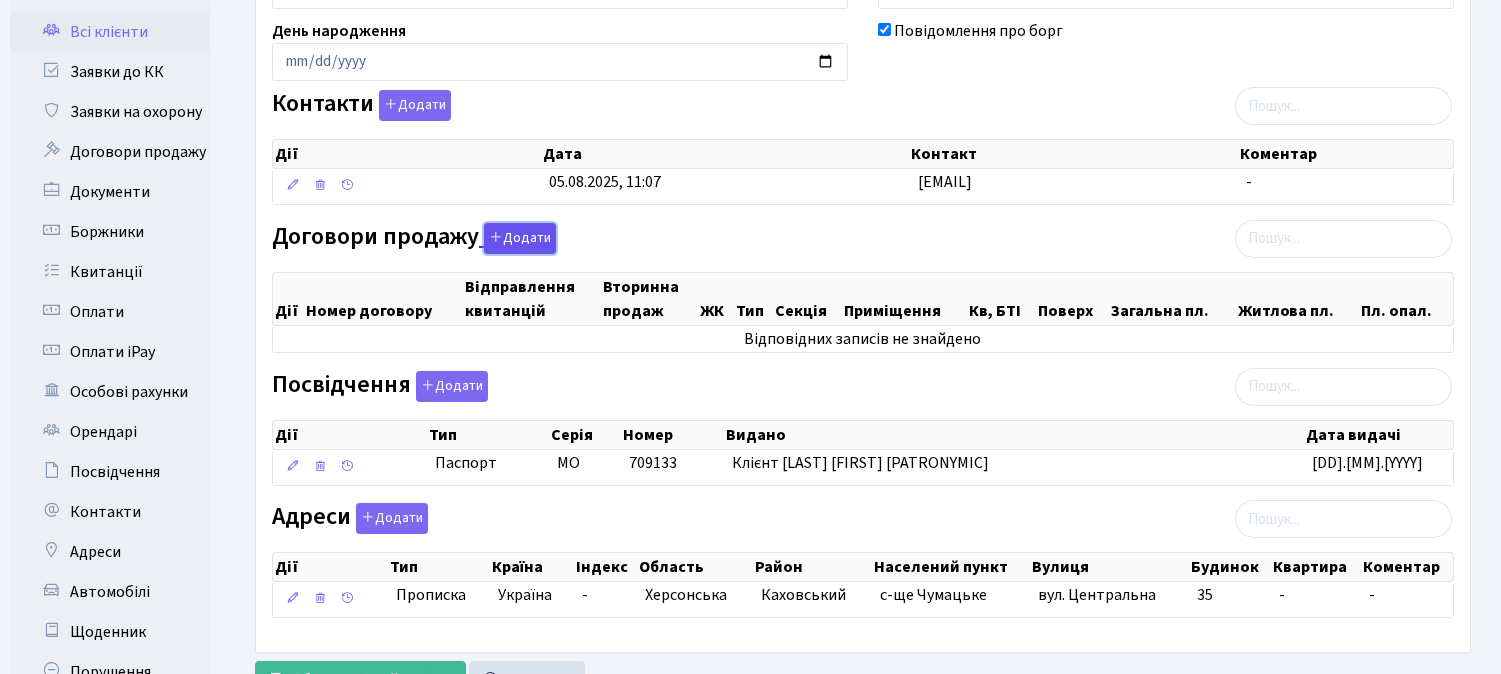click on "Додати" at bounding box center [520, 238] 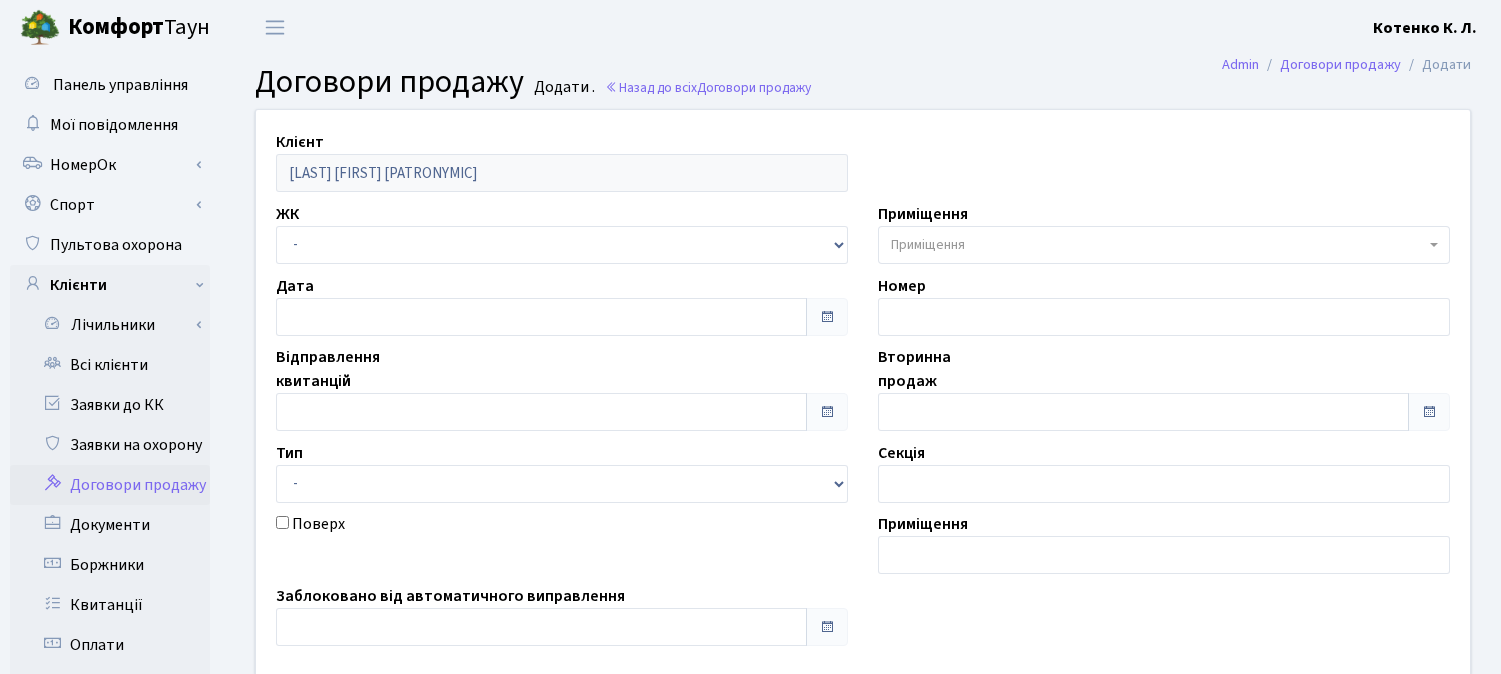 scroll, scrollTop: 0, scrollLeft: 0, axis: both 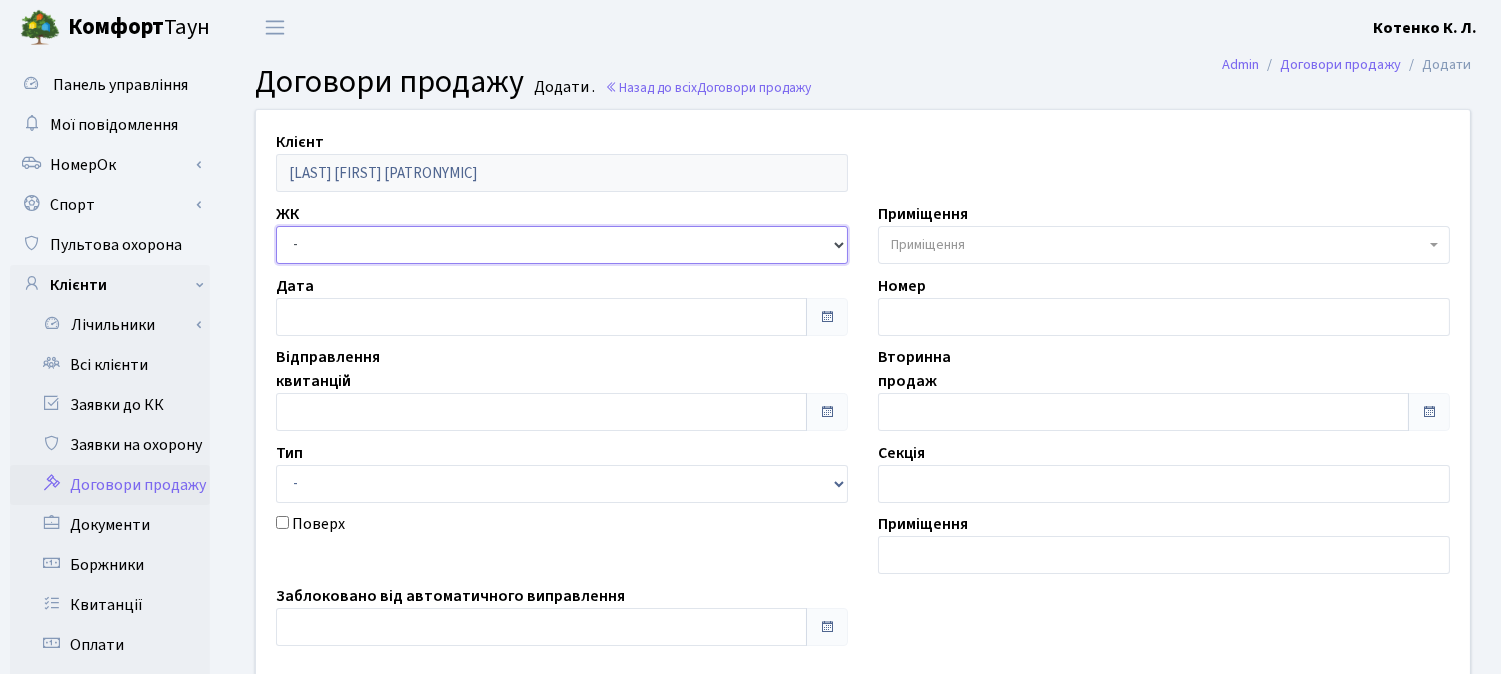 click on "-
[REGION], вул. Ділова, 1/2
[REGION], вул. Регенераторна, 4
[REGION], просп. Соборності, 17
[REGION], вул. Березнева, 16
[REGION], вул. Юрія Липи, 6
[REGION], вул. Березнева, 14Б
[REGION], вул. Ю. Липи, 6-А
[REGION], вул. Березнева, 12
[REGION], Наддніпрянське шосе, 2а [REGION], Столичне шосе, 1" at bounding box center (562, 245) 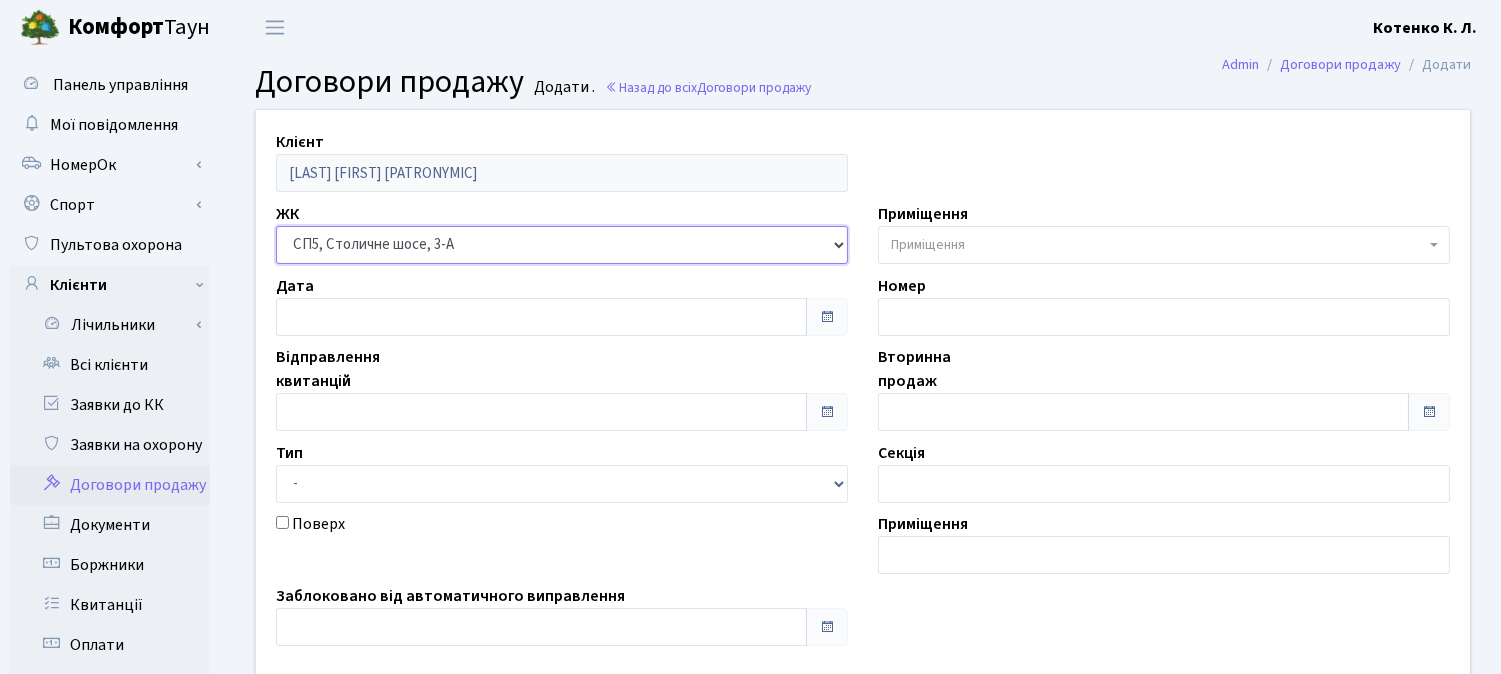 click on "-
[REGION], вул. Ділова, 1/2
[REGION], вул. Регенераторна, 4
[REGION], просп. Соборності, 17
[REGION], вул. Березнева, 16
[REGION], вул. Юрія Липи, 6
[REGION], вул. Березнева, 14Б
[REGION], вул. Ю. Липи, 6-А
[REGION], вул. Березнева, 12
[REGION], Наддніпрянське шосе, 2а [REGION], Столичне шосе, 1" at bounding box center [562, 245] 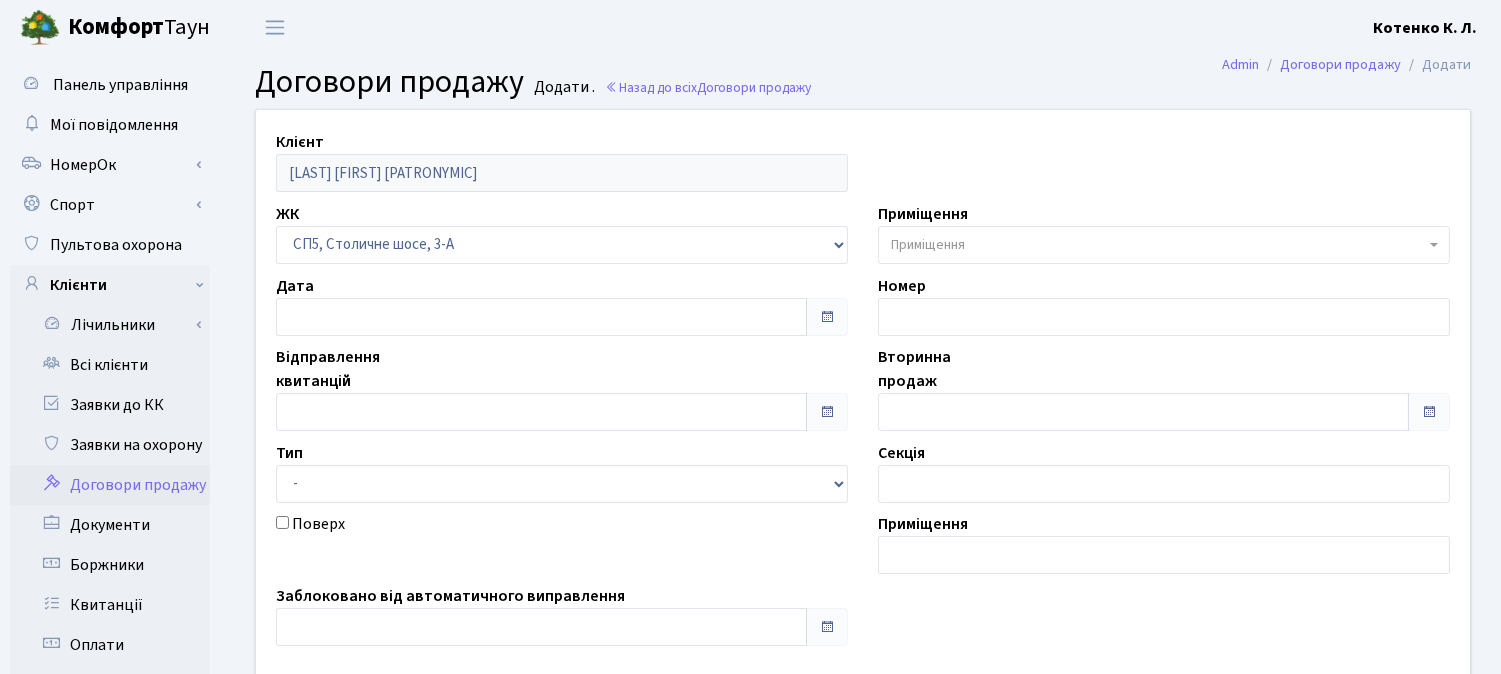 click on "Приміщення" at bounding box center [928, 245] 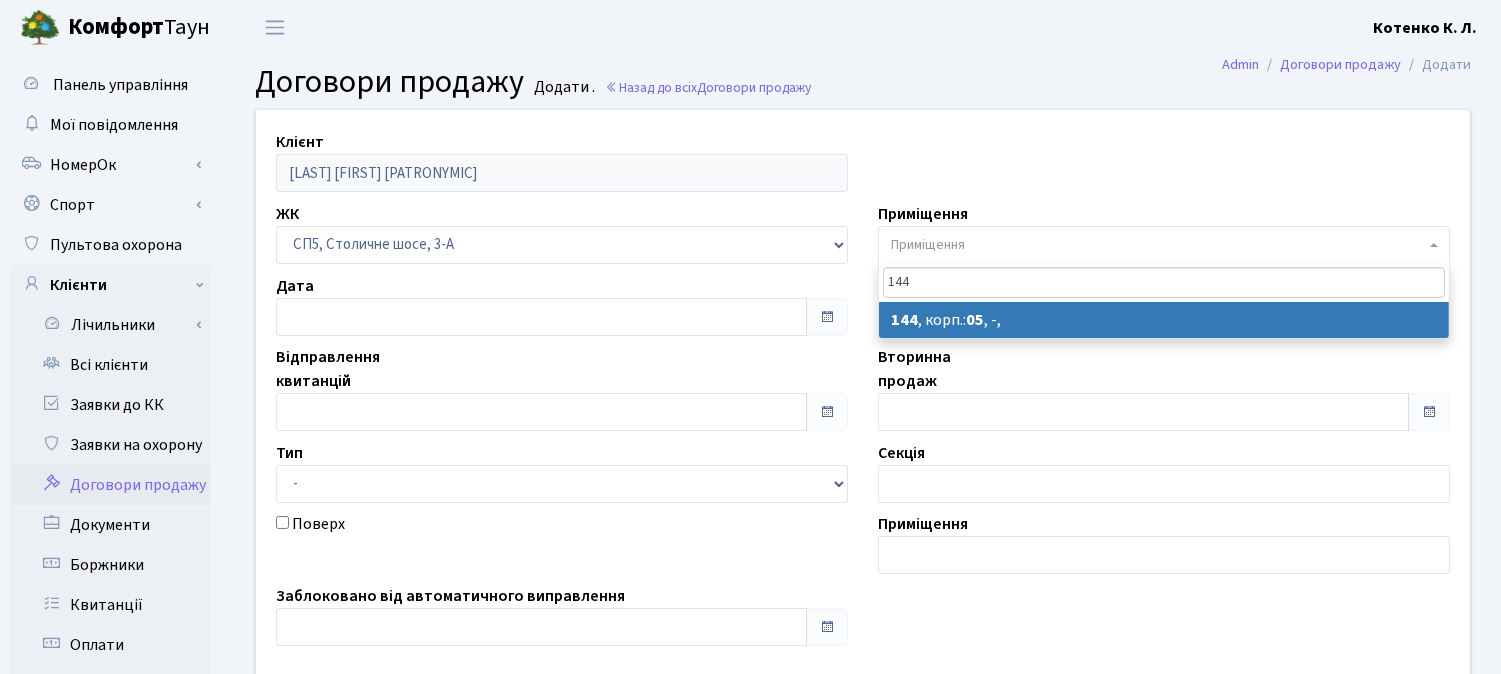 type on "144" 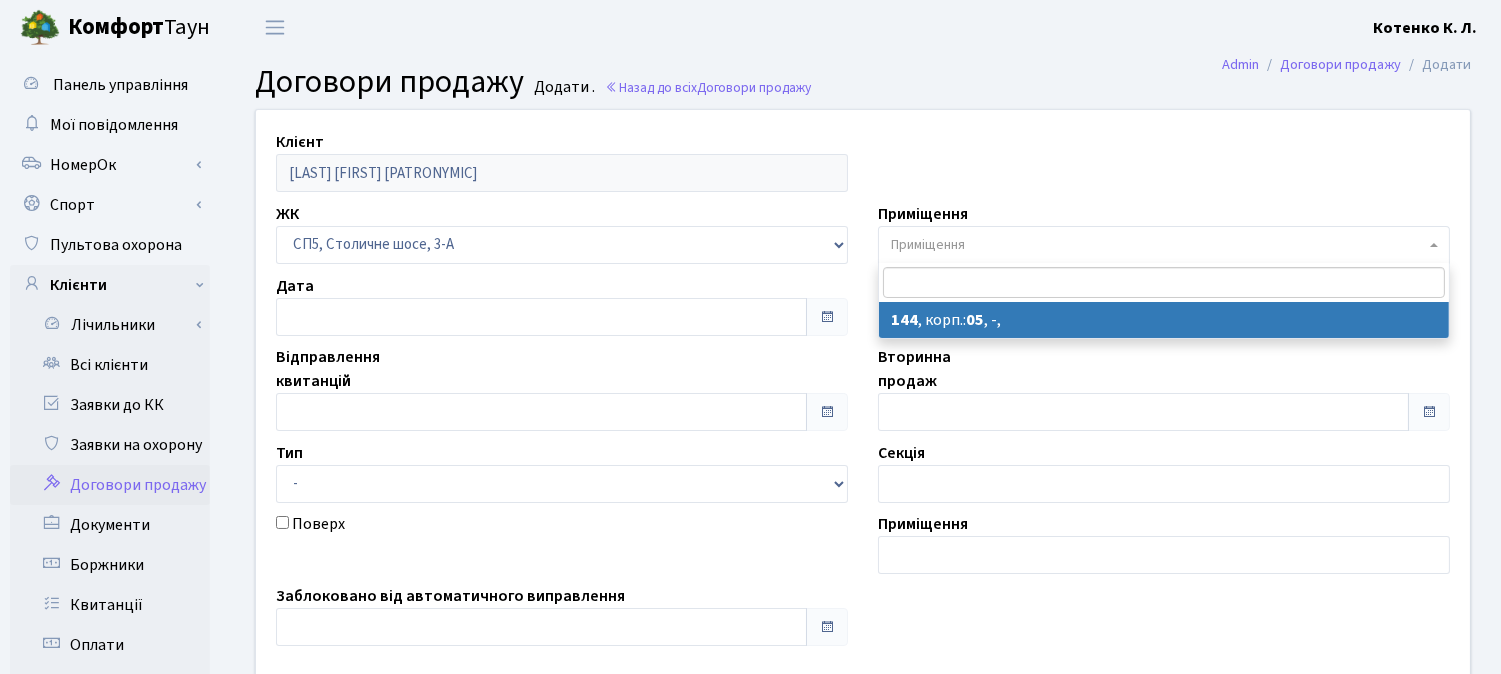 select on "21553" 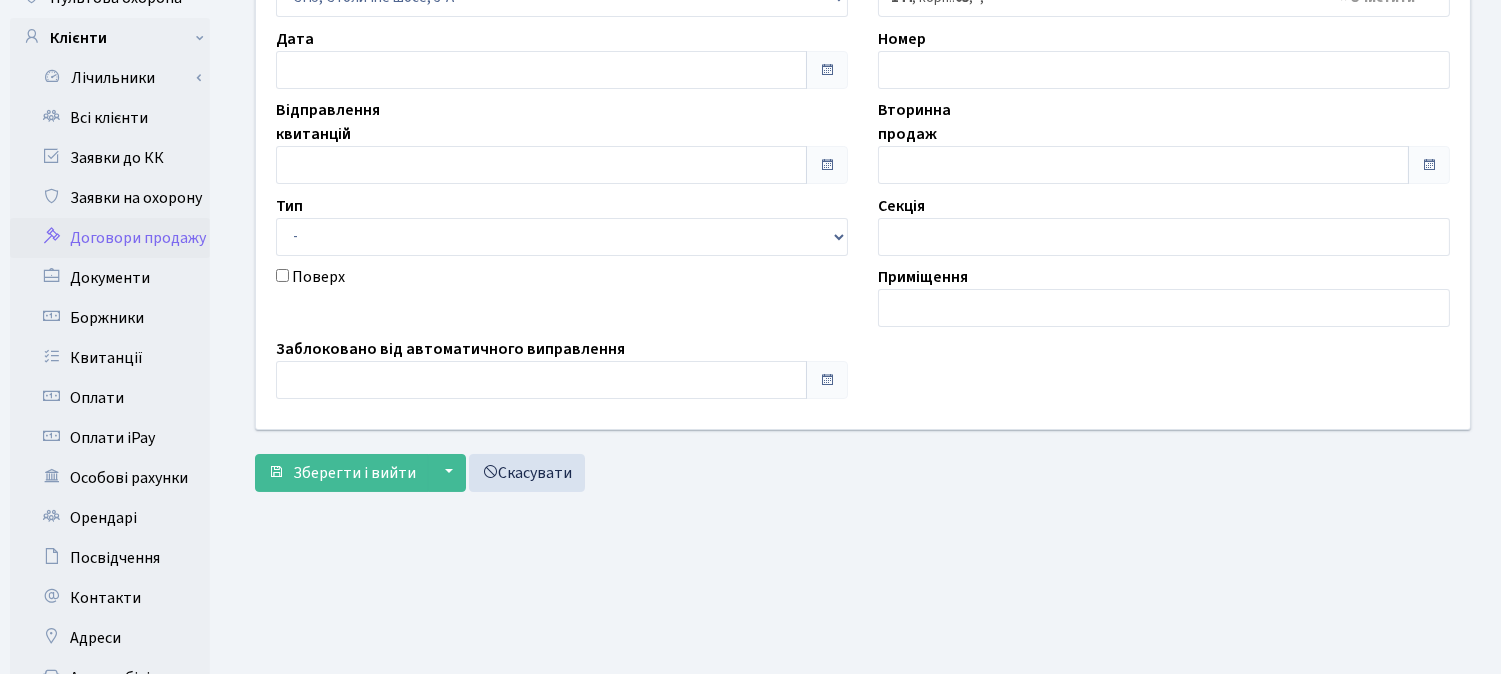 scroll, scrollTop: 444, scrollLeft: 0, axis: vertical 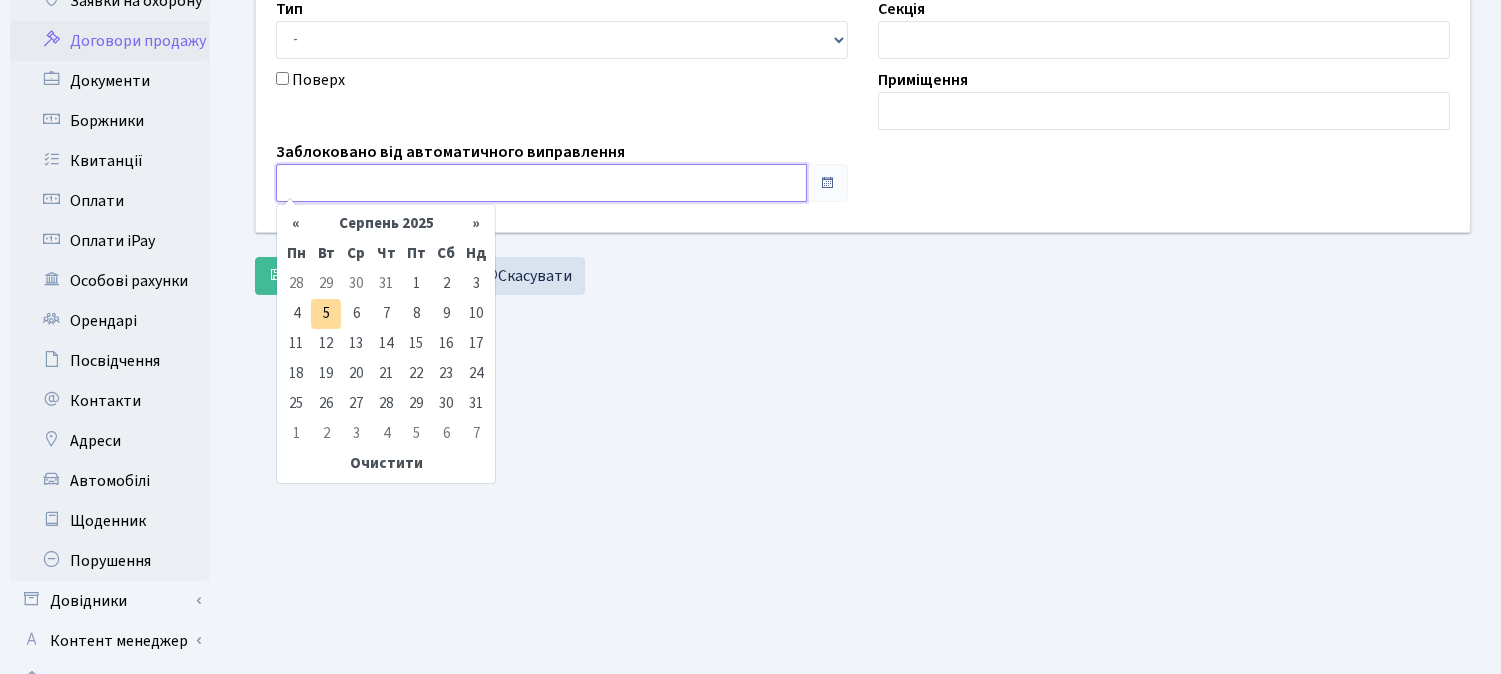click at bounding box center [541, 183] 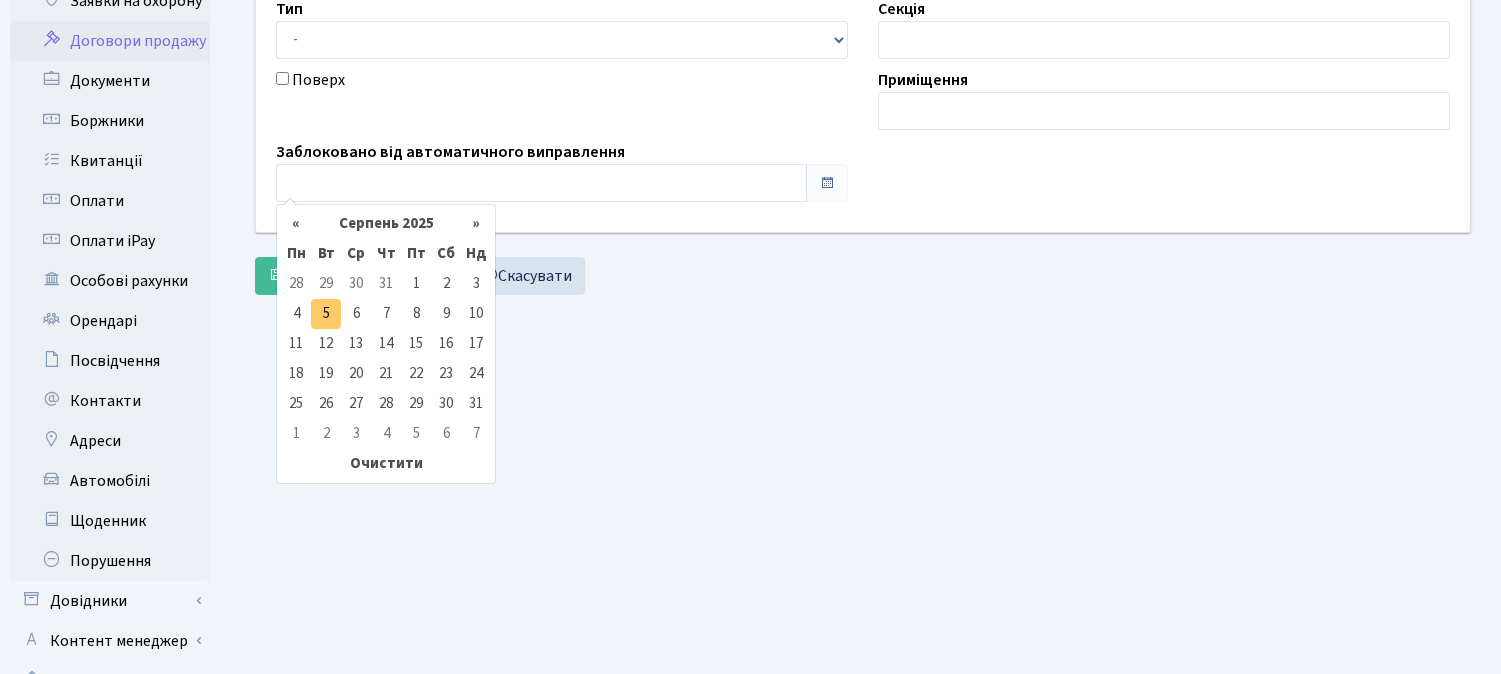 click on "5" at bounding box center (326, 314) 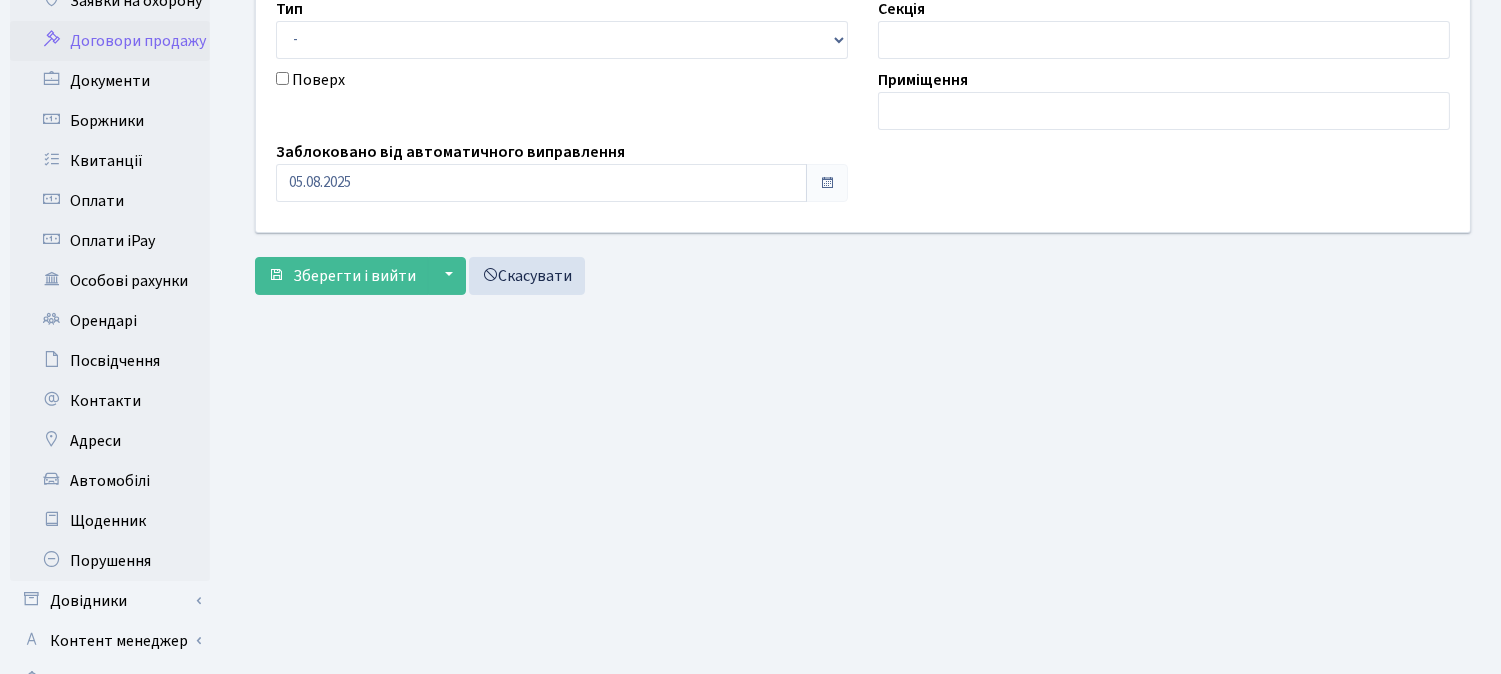 click on "Клієнт
Харченко Леонід Олександрович
ЖК
-
ТХ, вул. Ділова, 1/2
КТ, вул. Регенераторна, 4
КТ2, просп. Соборності, 17
КТ3, вул. Березнева, 16
КТ4, вул. Юрія Липи, 6
КТ5, вул. Березнева, 14Б
КТ6, вул. Ю. Липи, 6-А
× -" at bounding box center (863, -16) 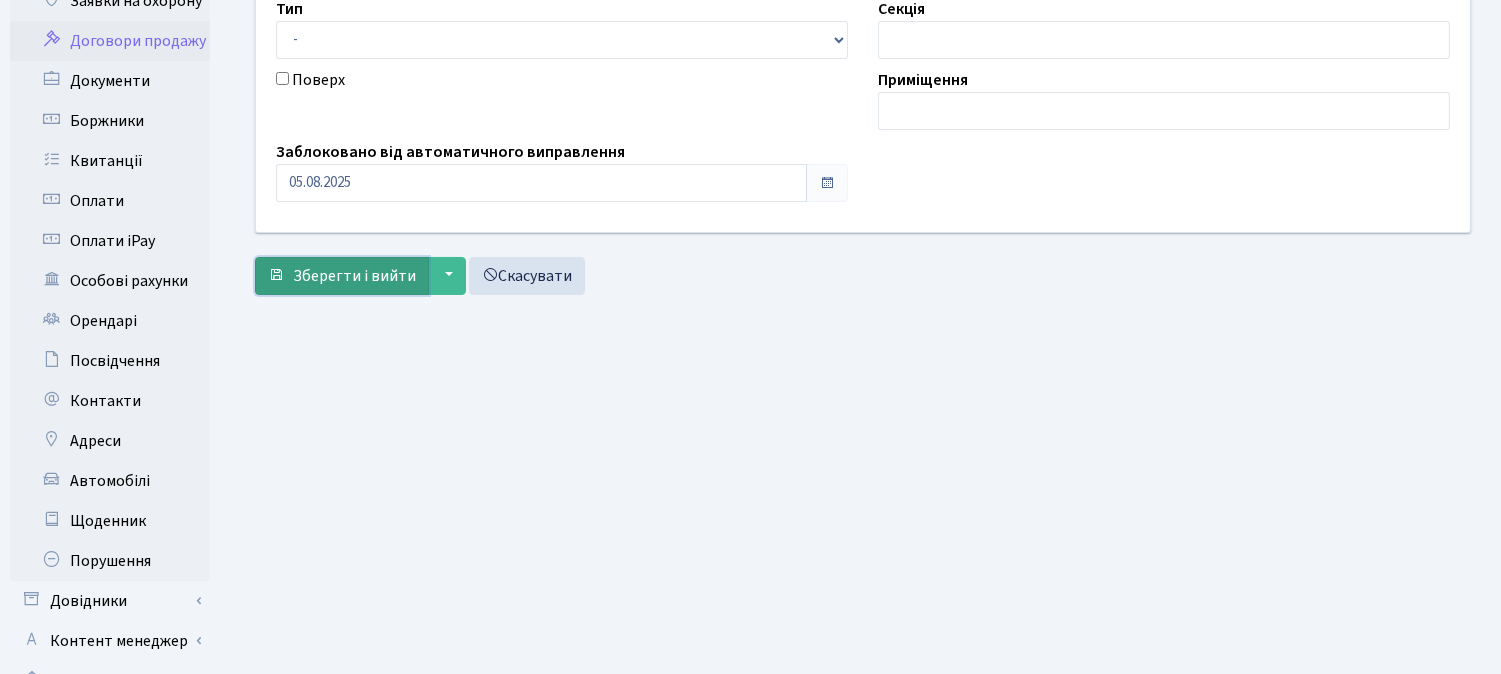 click on "Зберегти і вийти" at bounding box center [354, 276] 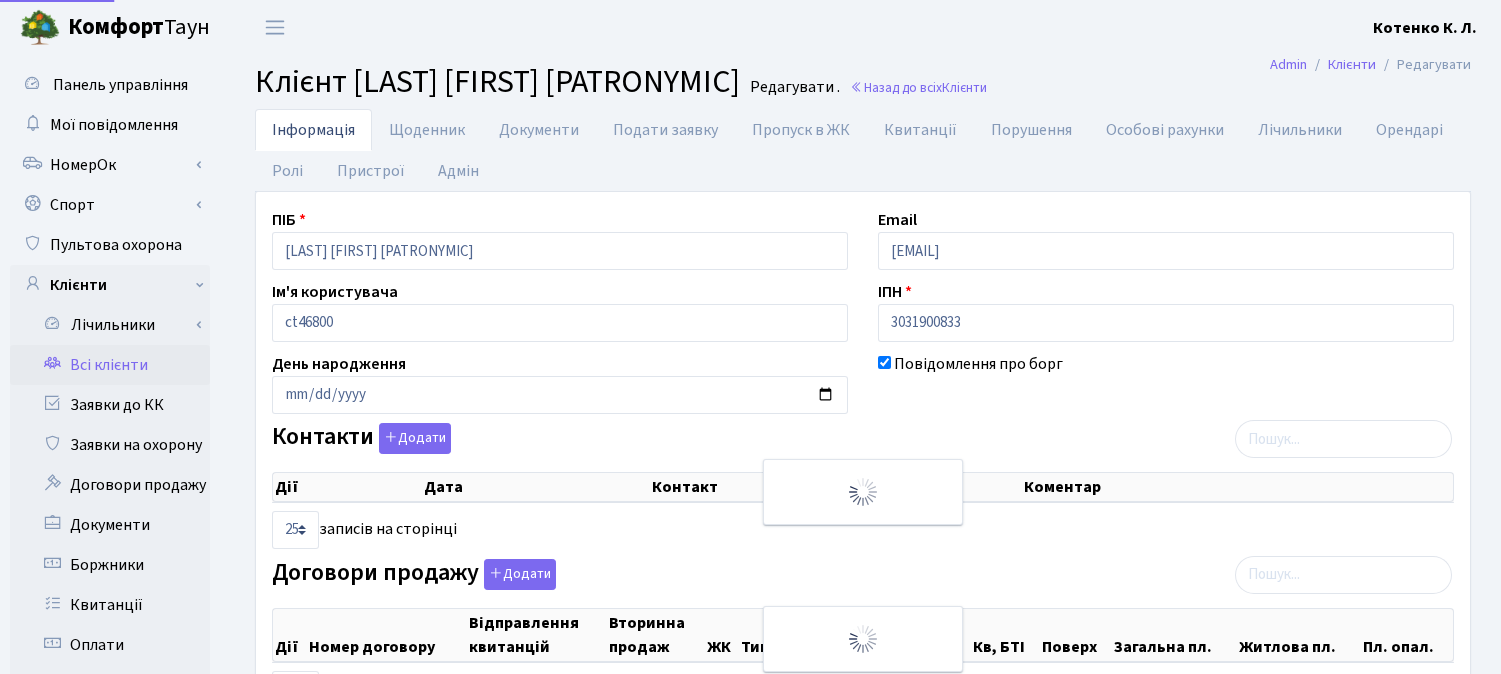 select on "25" 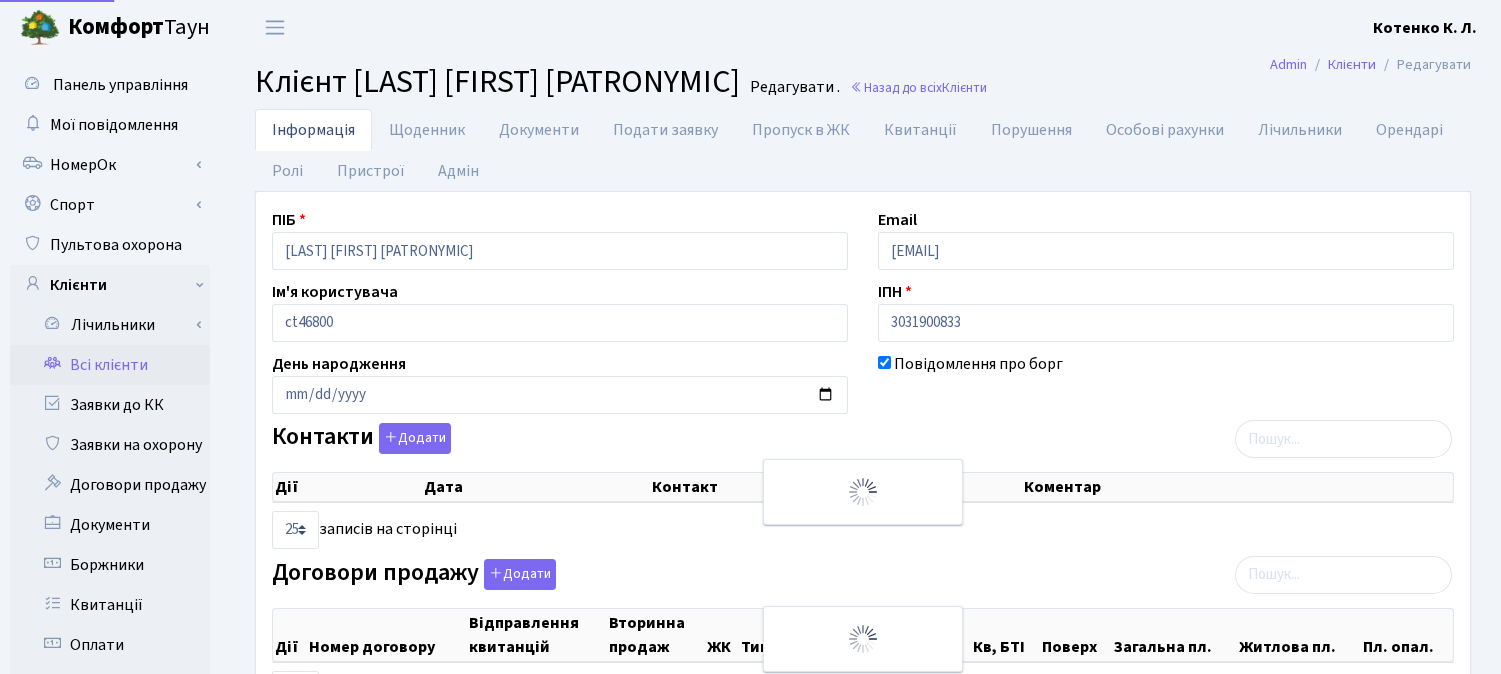 select on "25" 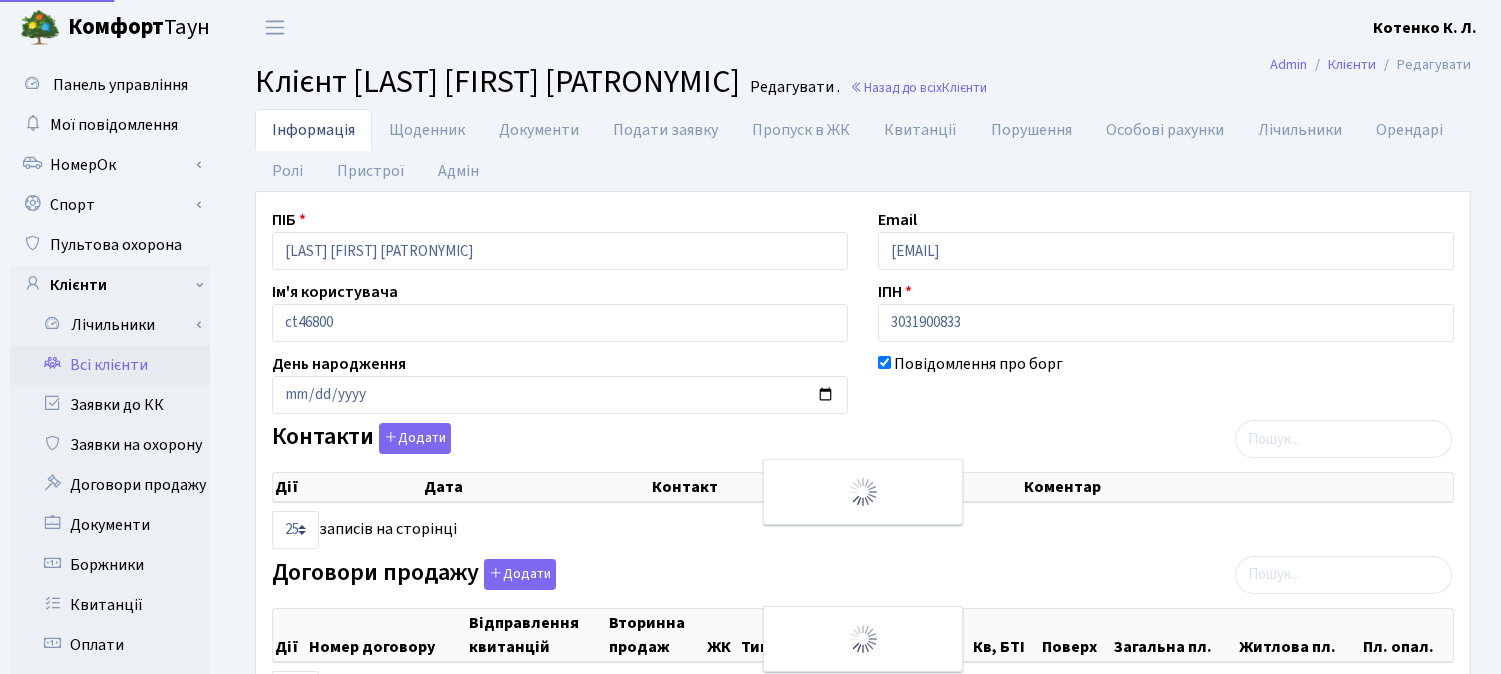 select on "25" 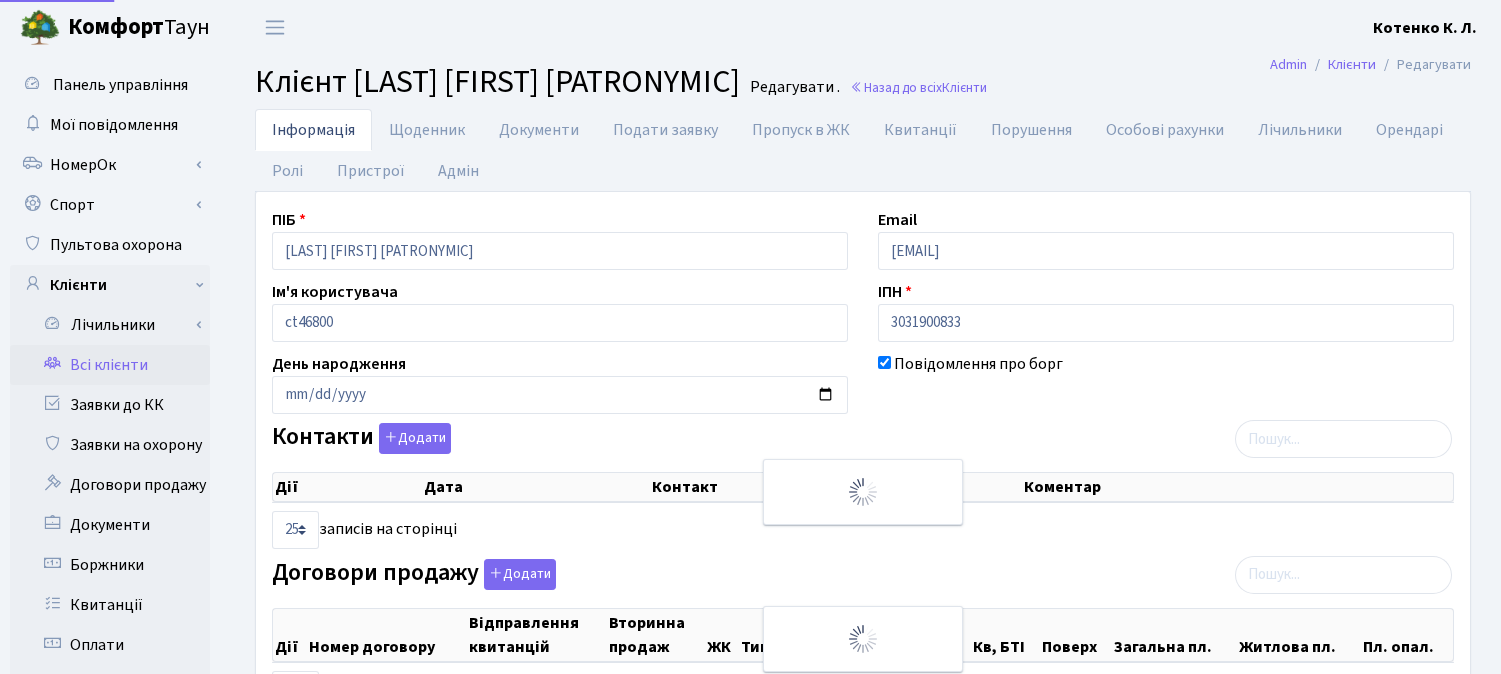 select on "25" 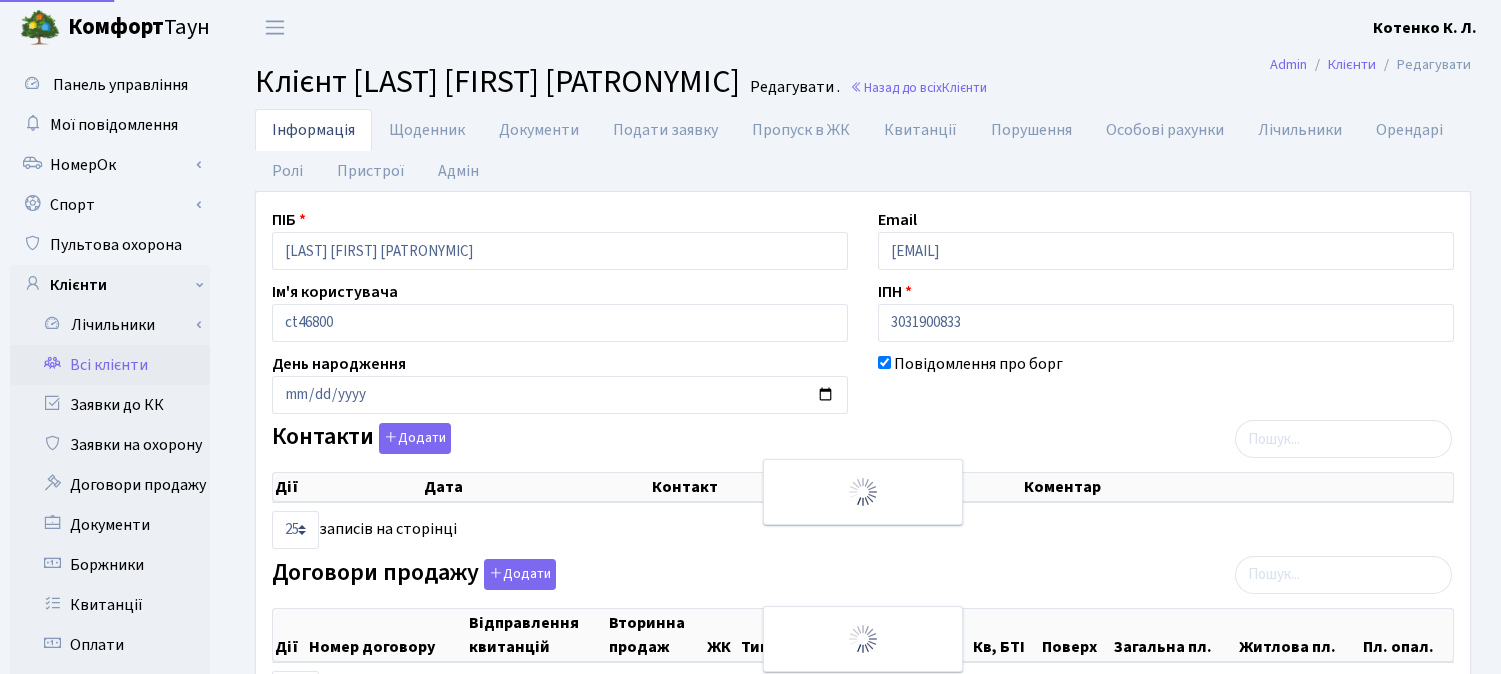 select on "25" 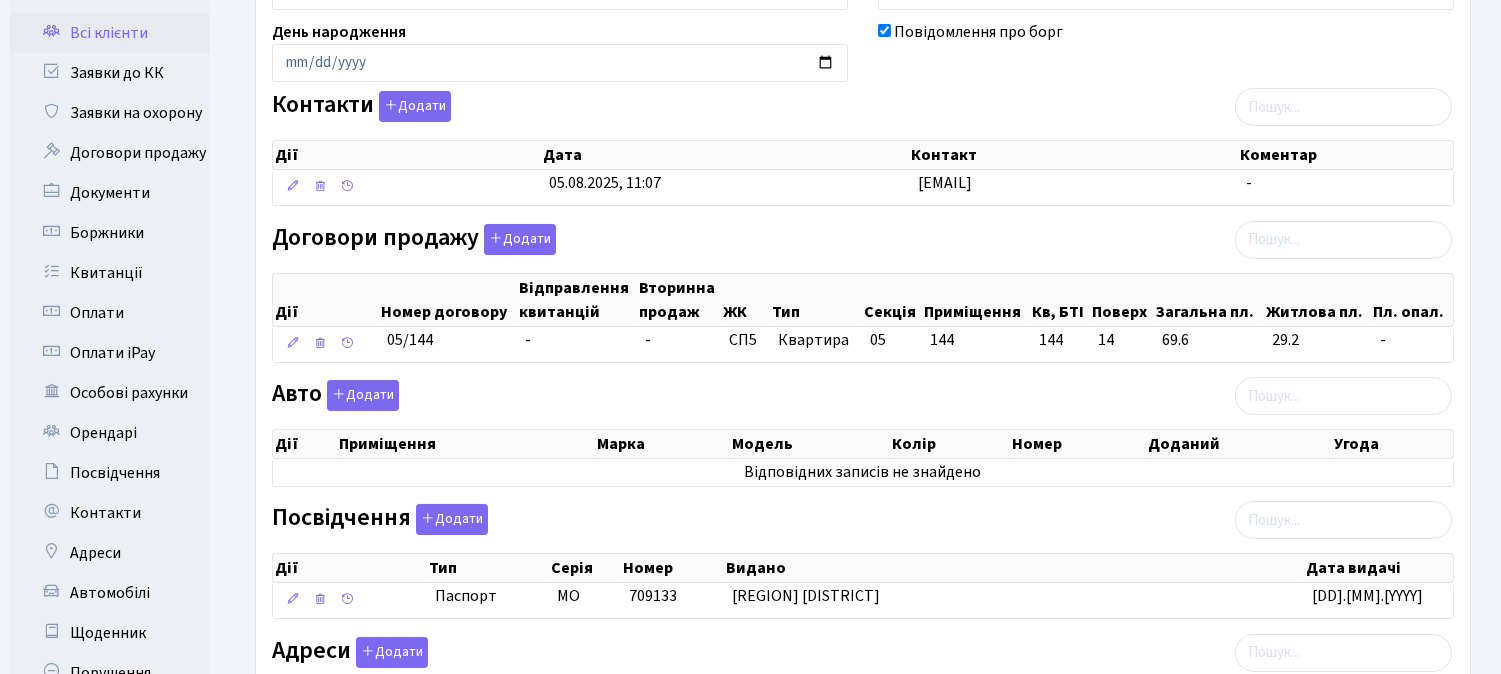 scroll, scrollTop: 333, scrollLeft: 0, axis: vertical 